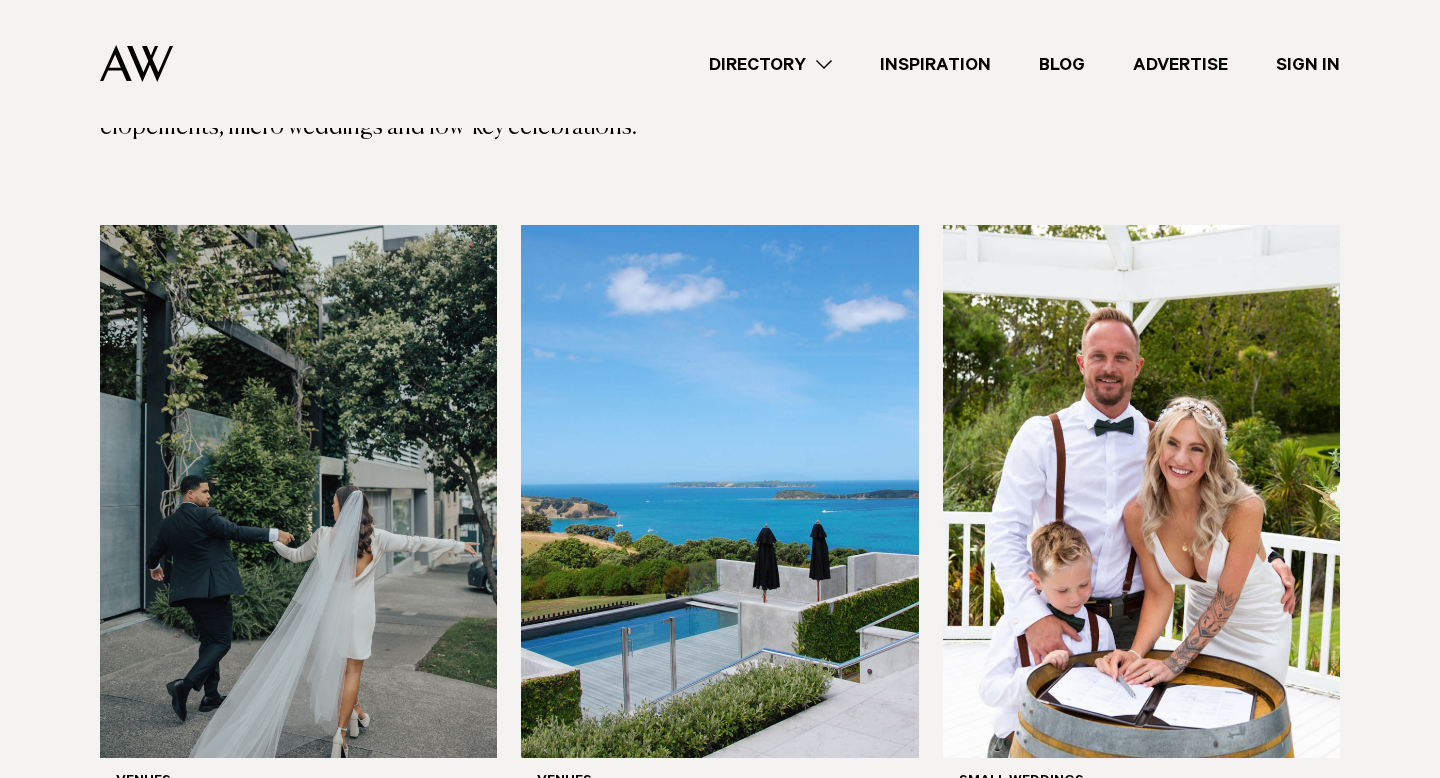 scroll, scrollTop: 0, scrollLeft: 0, axis: both 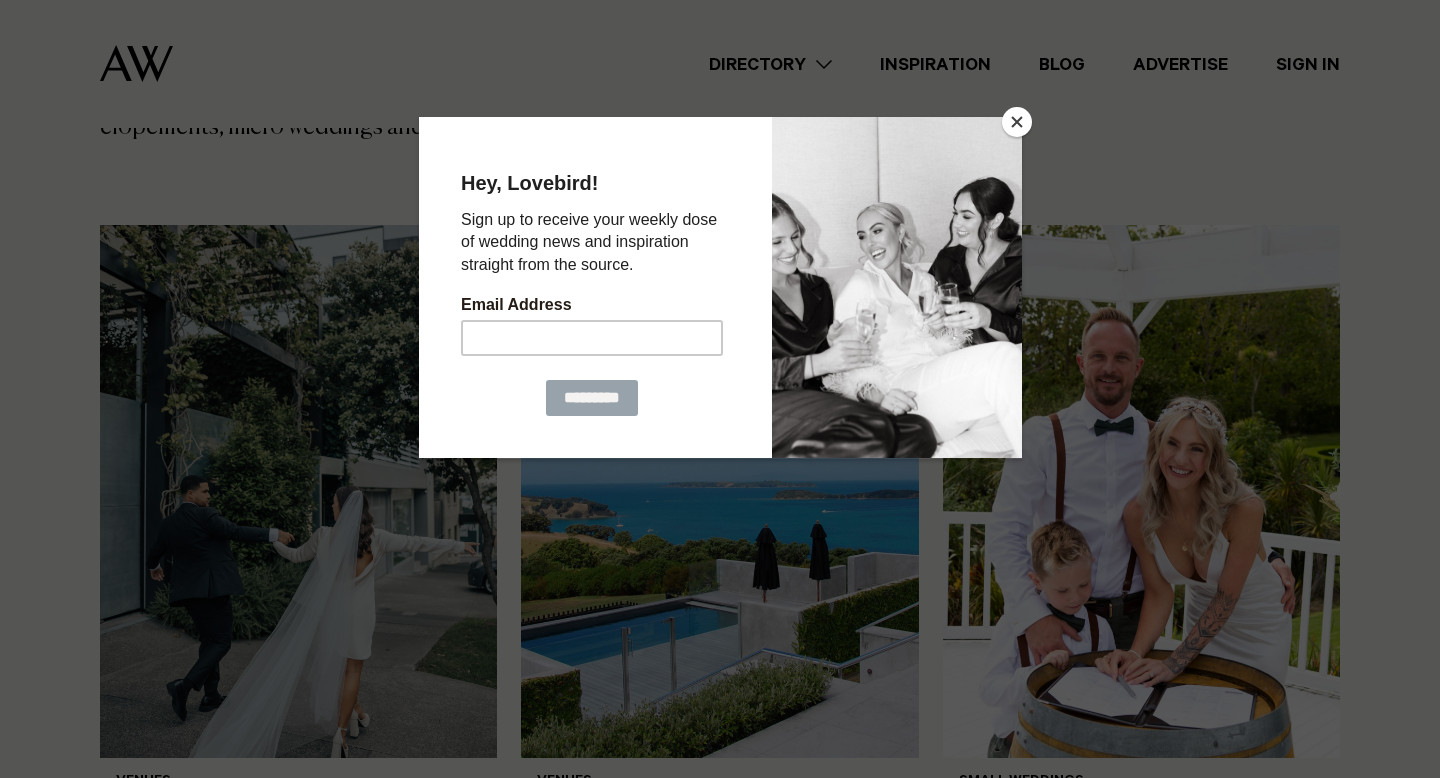 click at bounding box center (1017, 122) 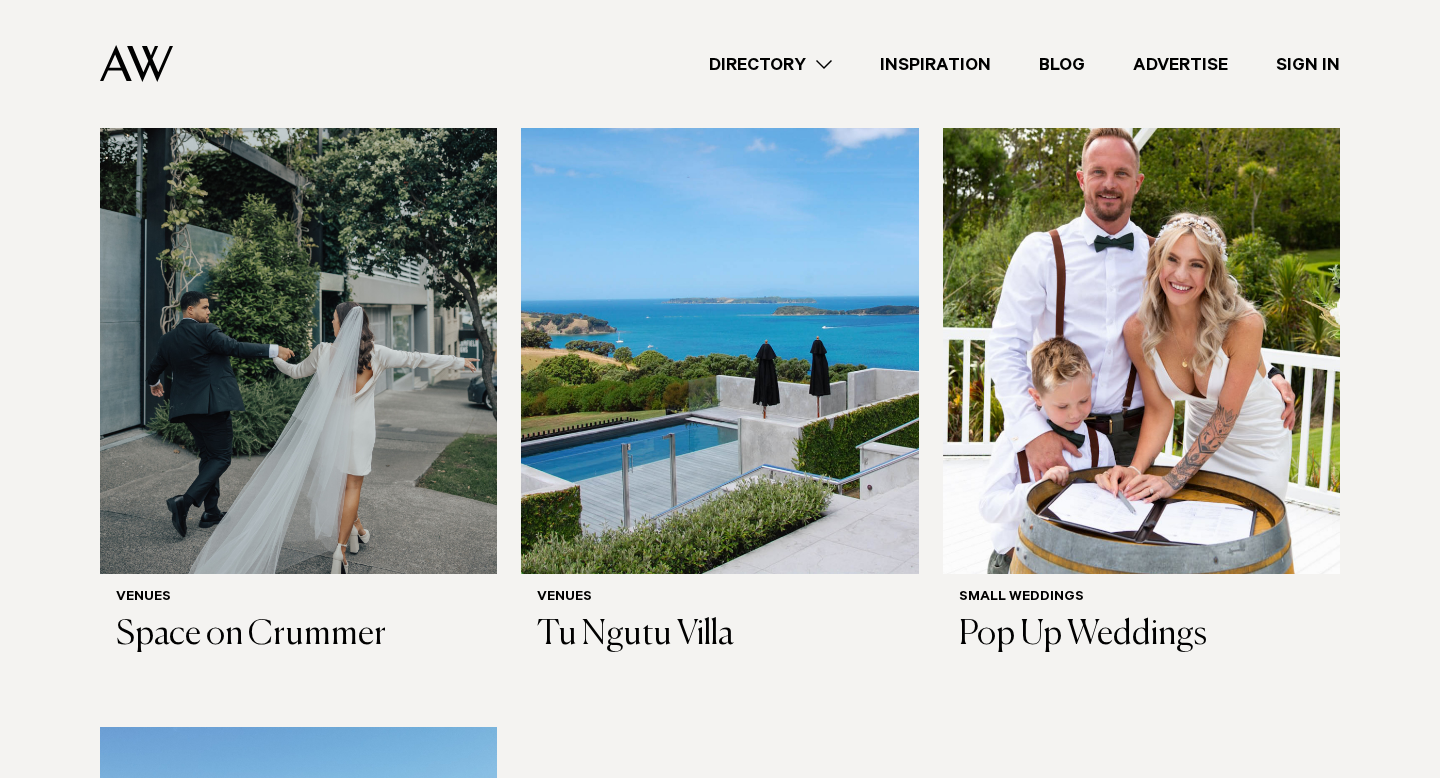 scroll, scrollTop: 664, scrollLeft: 0, axis: vertical 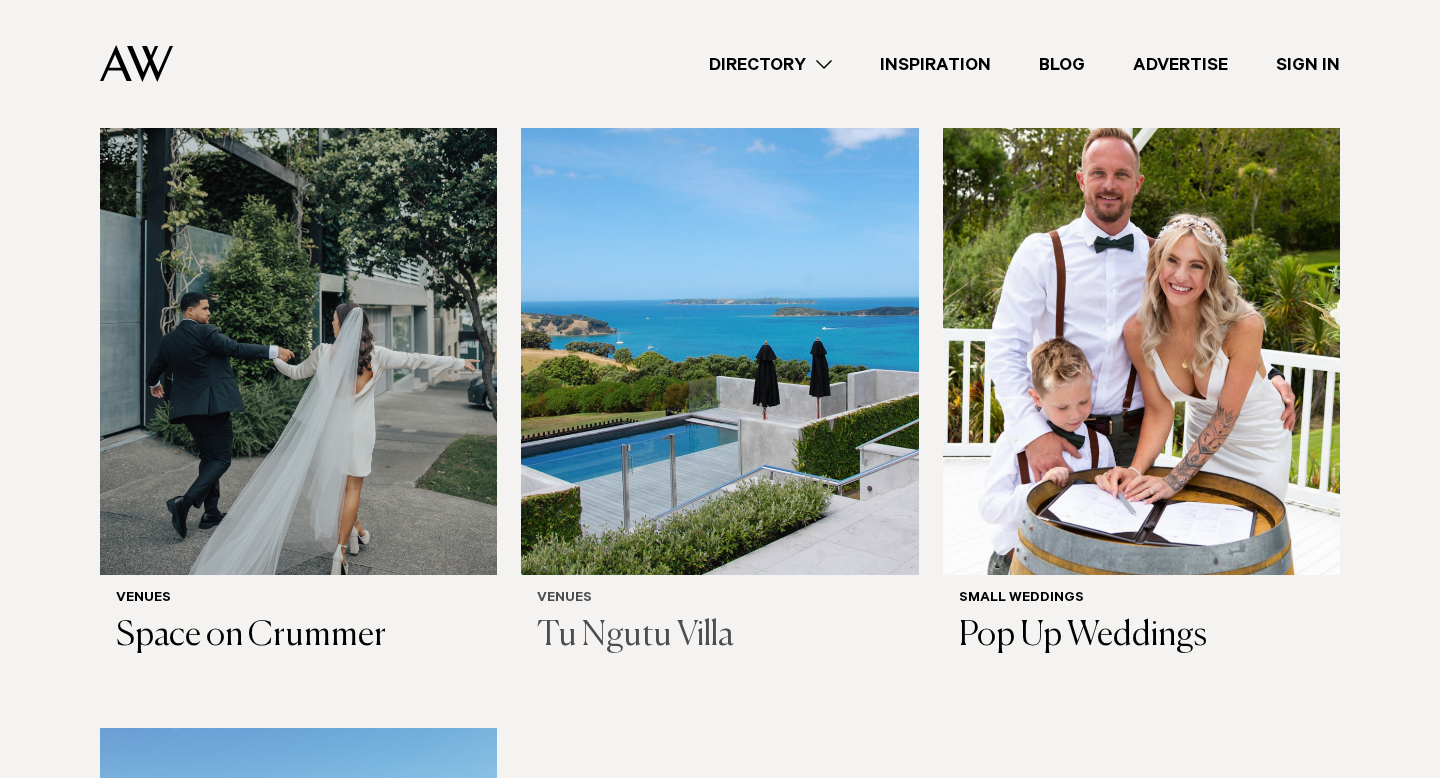 click at bounding box center (719, 308) 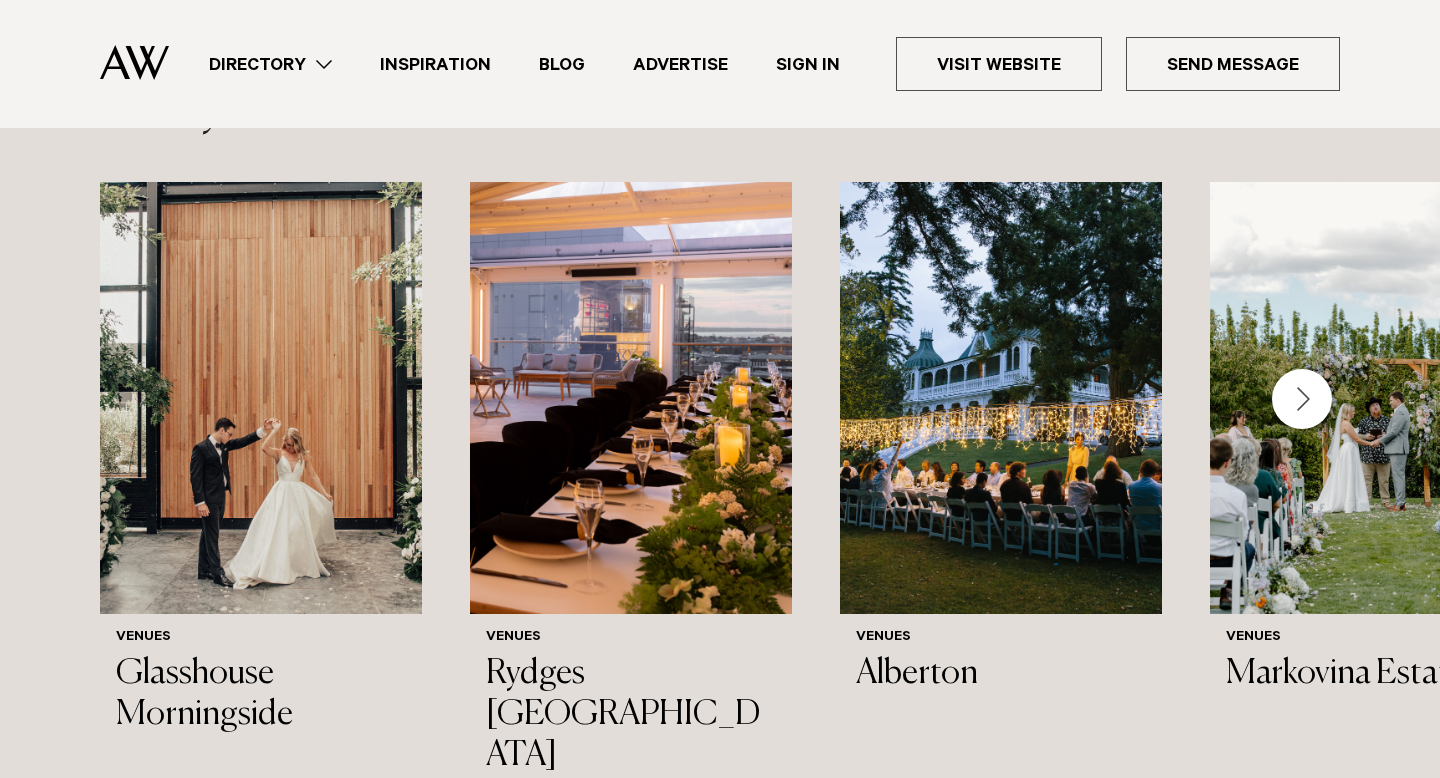 scroll, scrollTop: 2173, scrollLeft: 0, axis: vertical 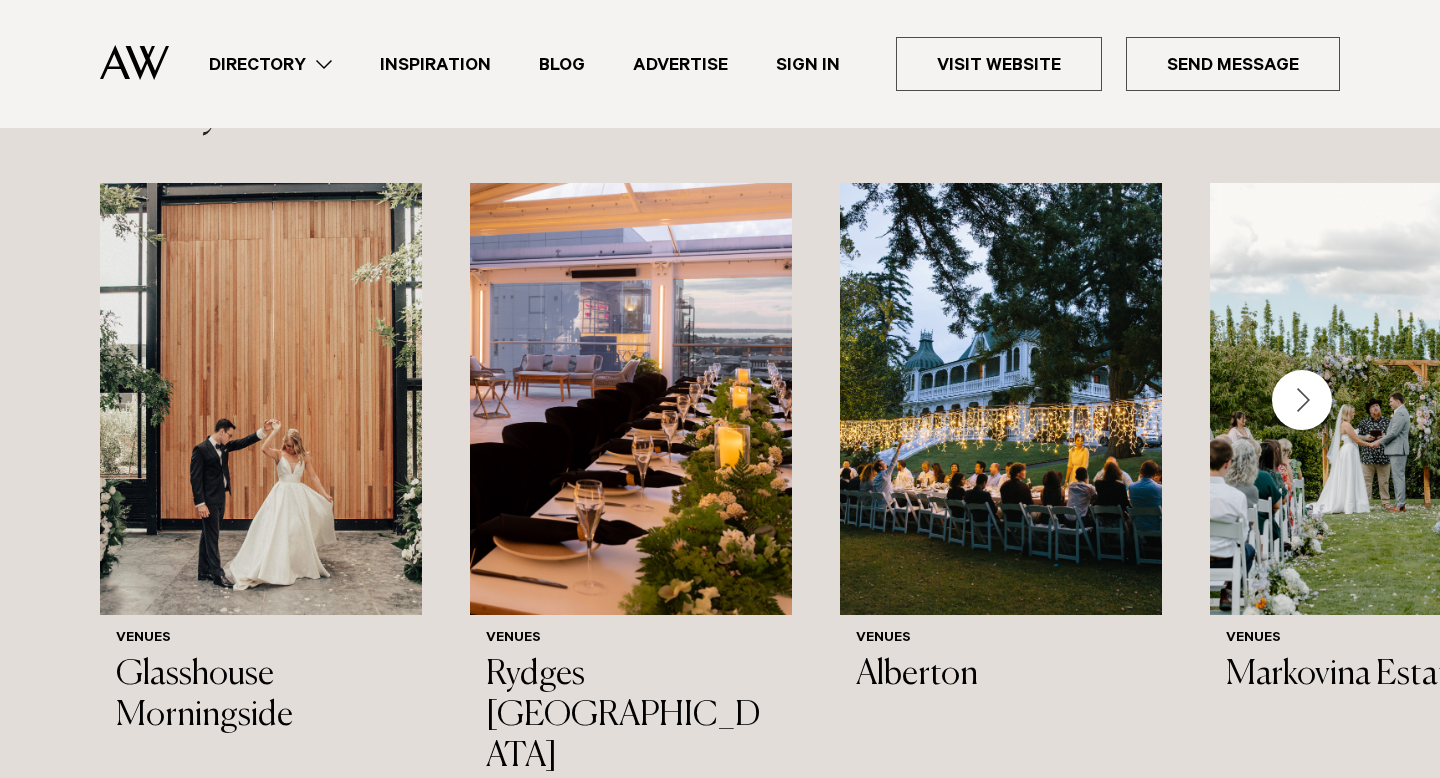 click at bounding box center (1302, 400) 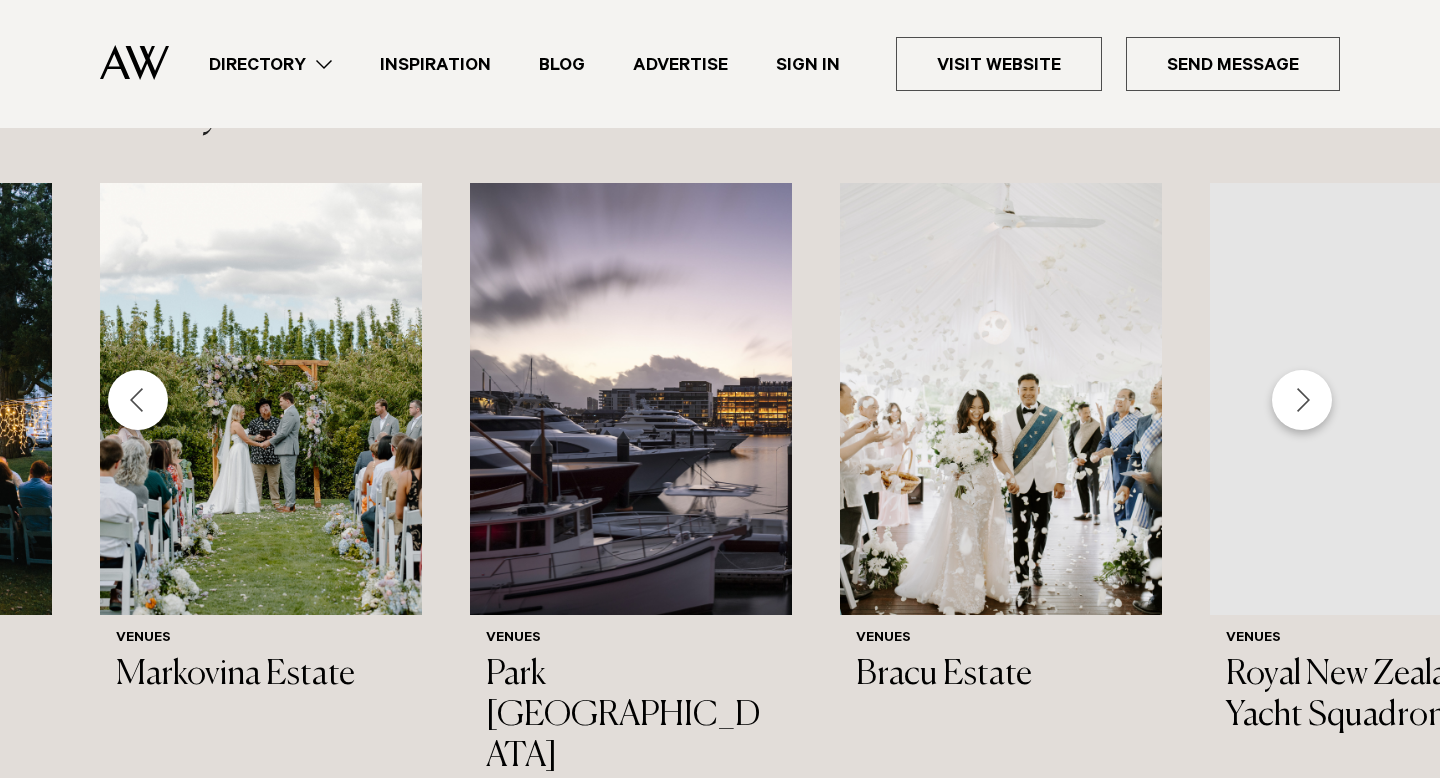 click at bounding box center (1302, 400) 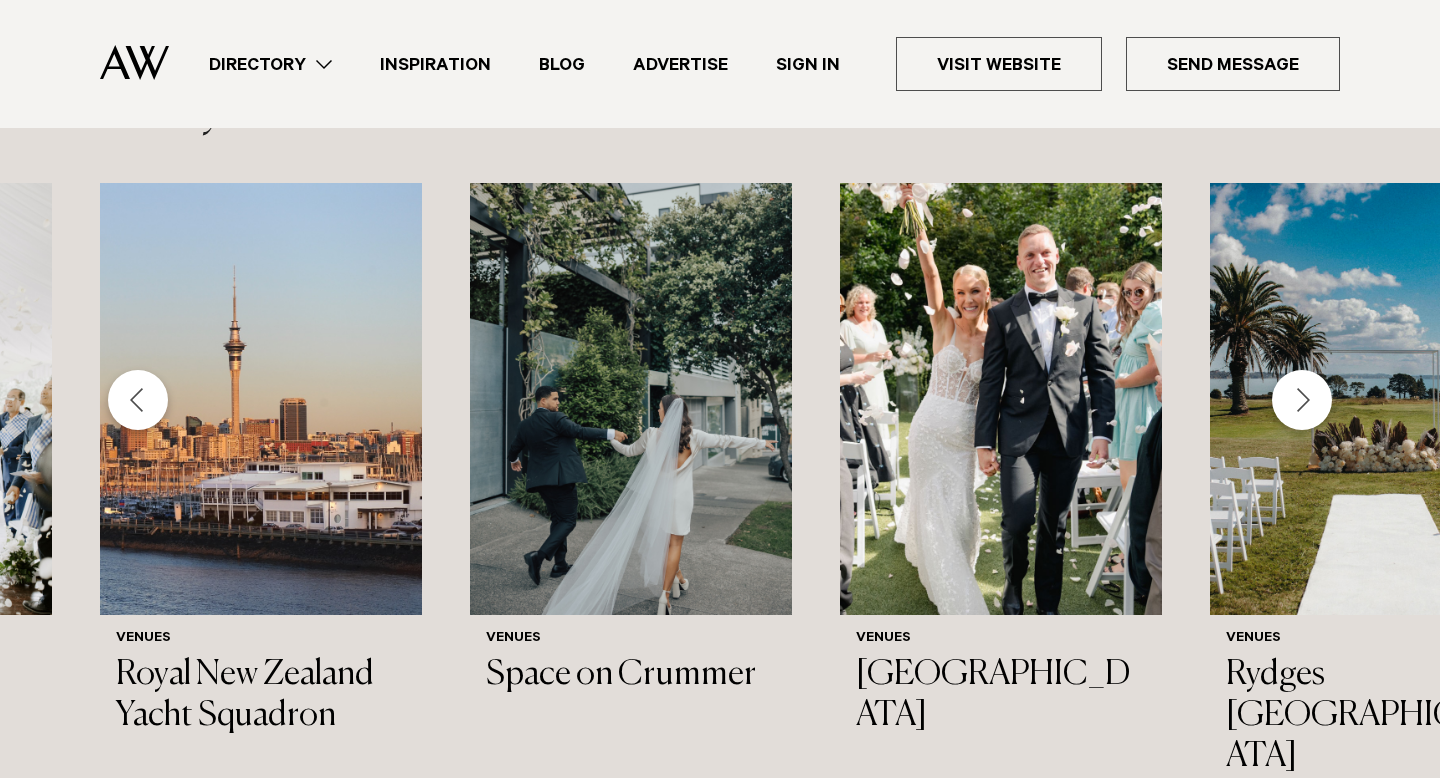 click at bounding box center (1302, 400) 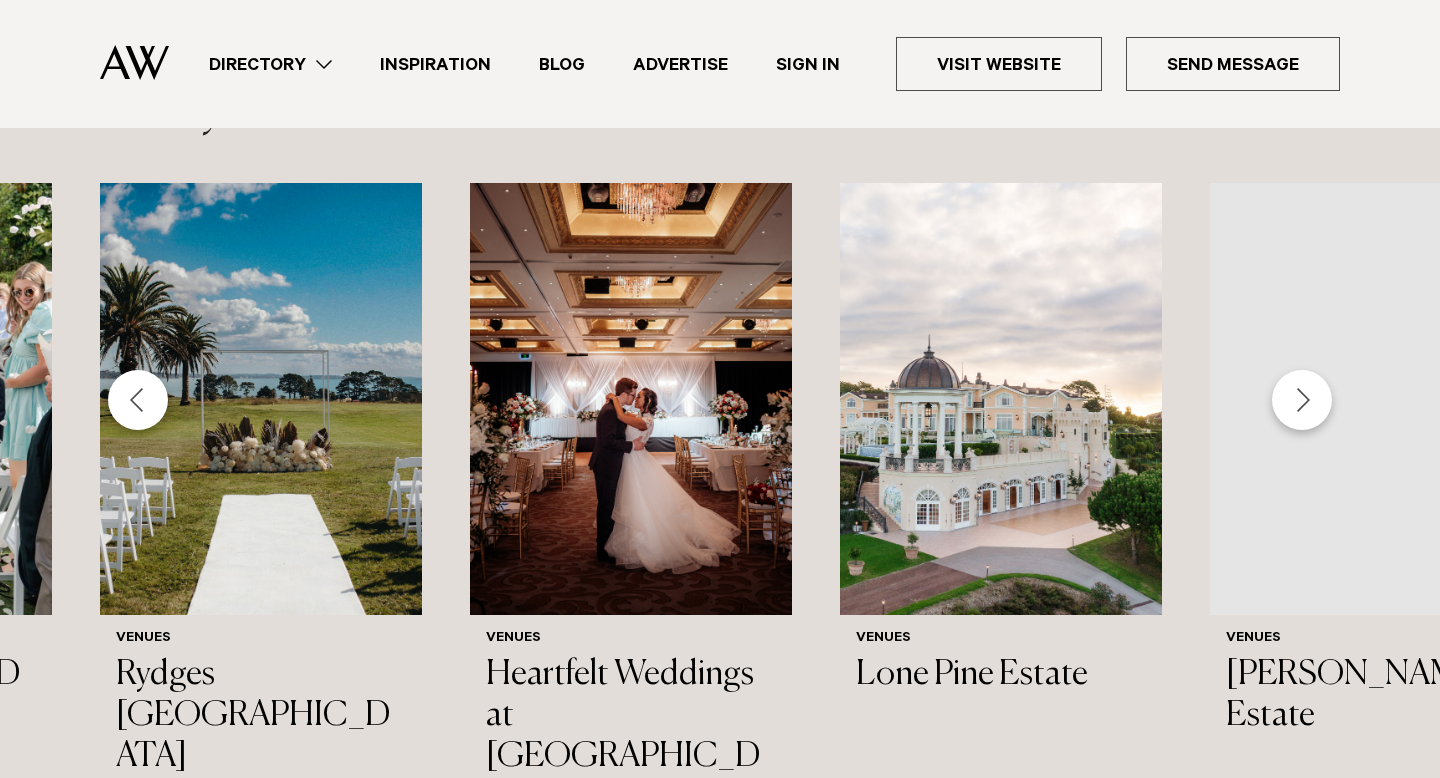 click at bounding box center (1302, 400) 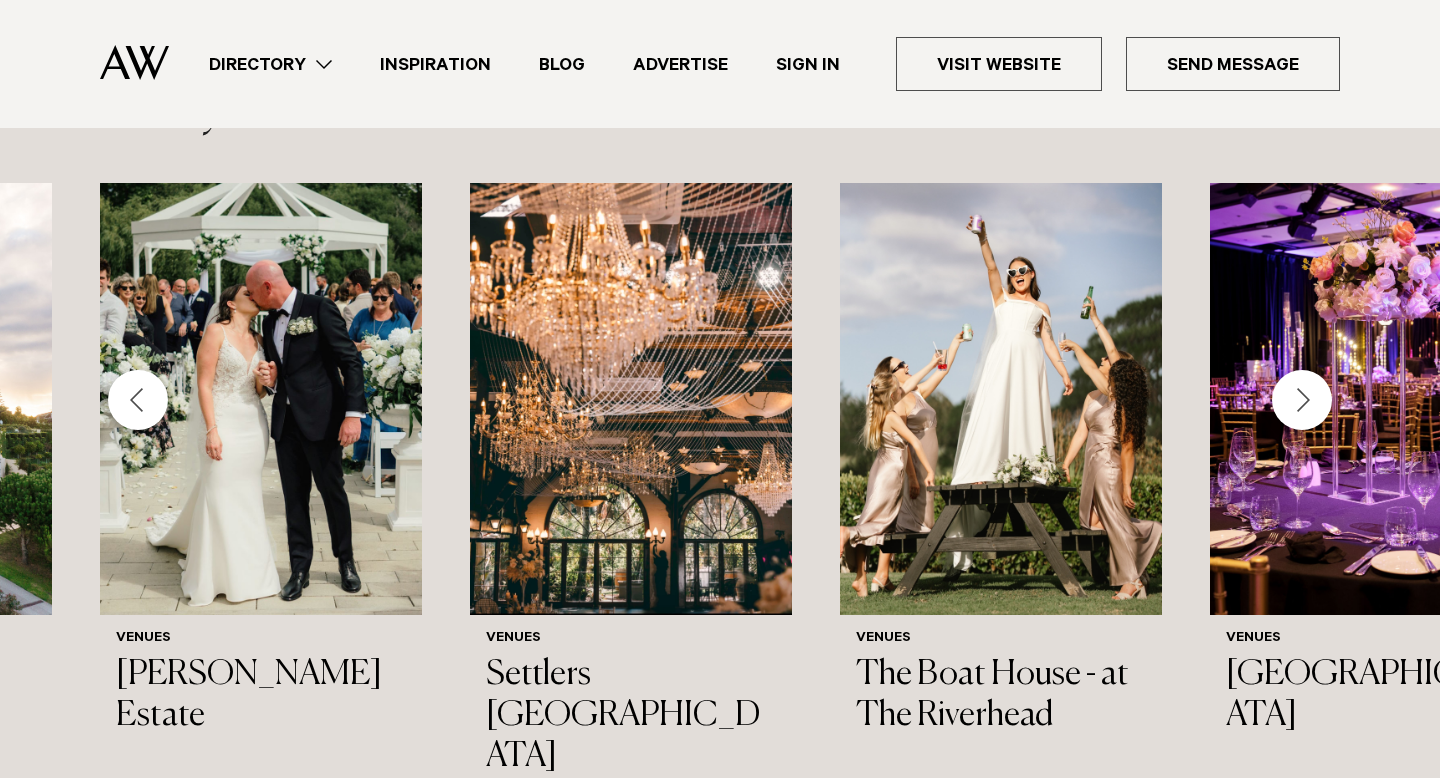click at bounding box center (1302, 400) 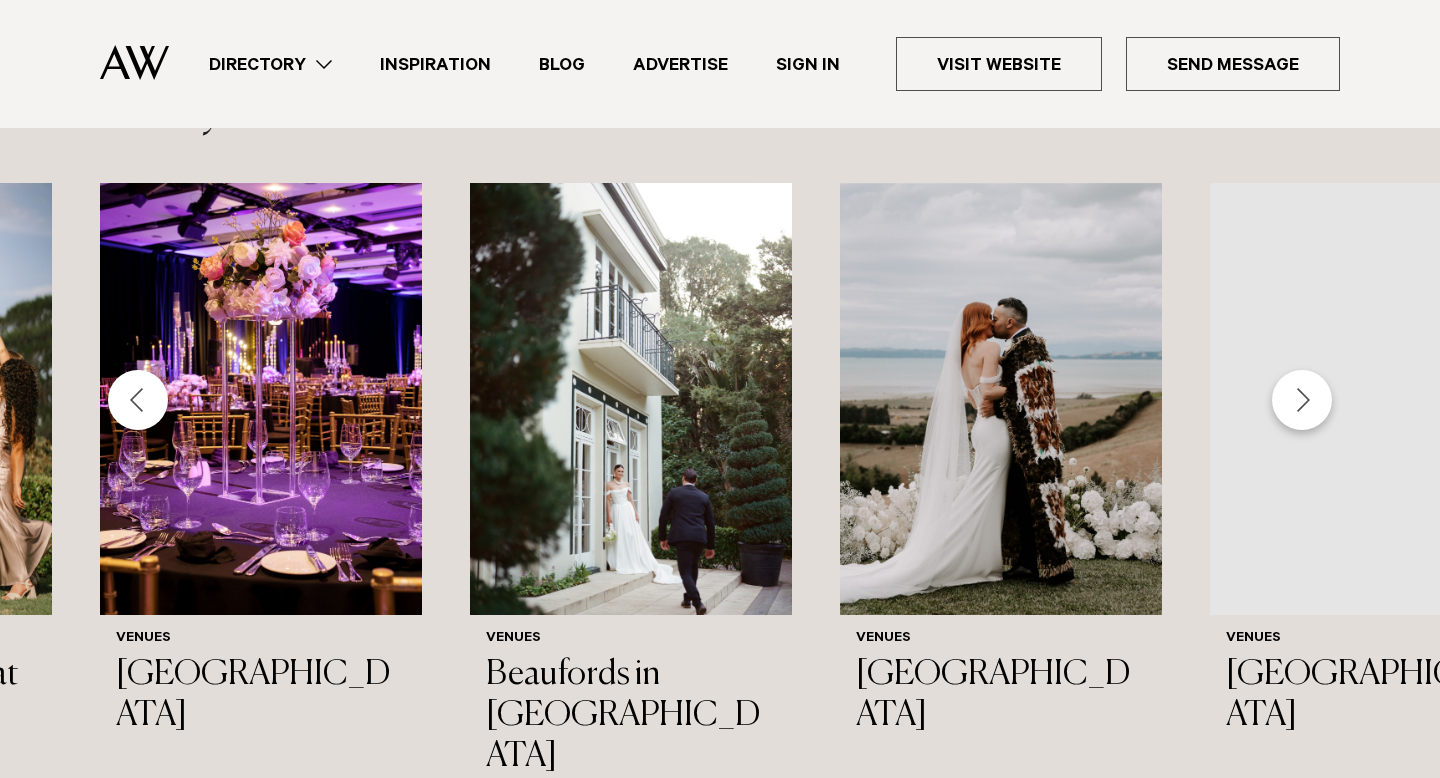 click at bounding box center (1302, 400) 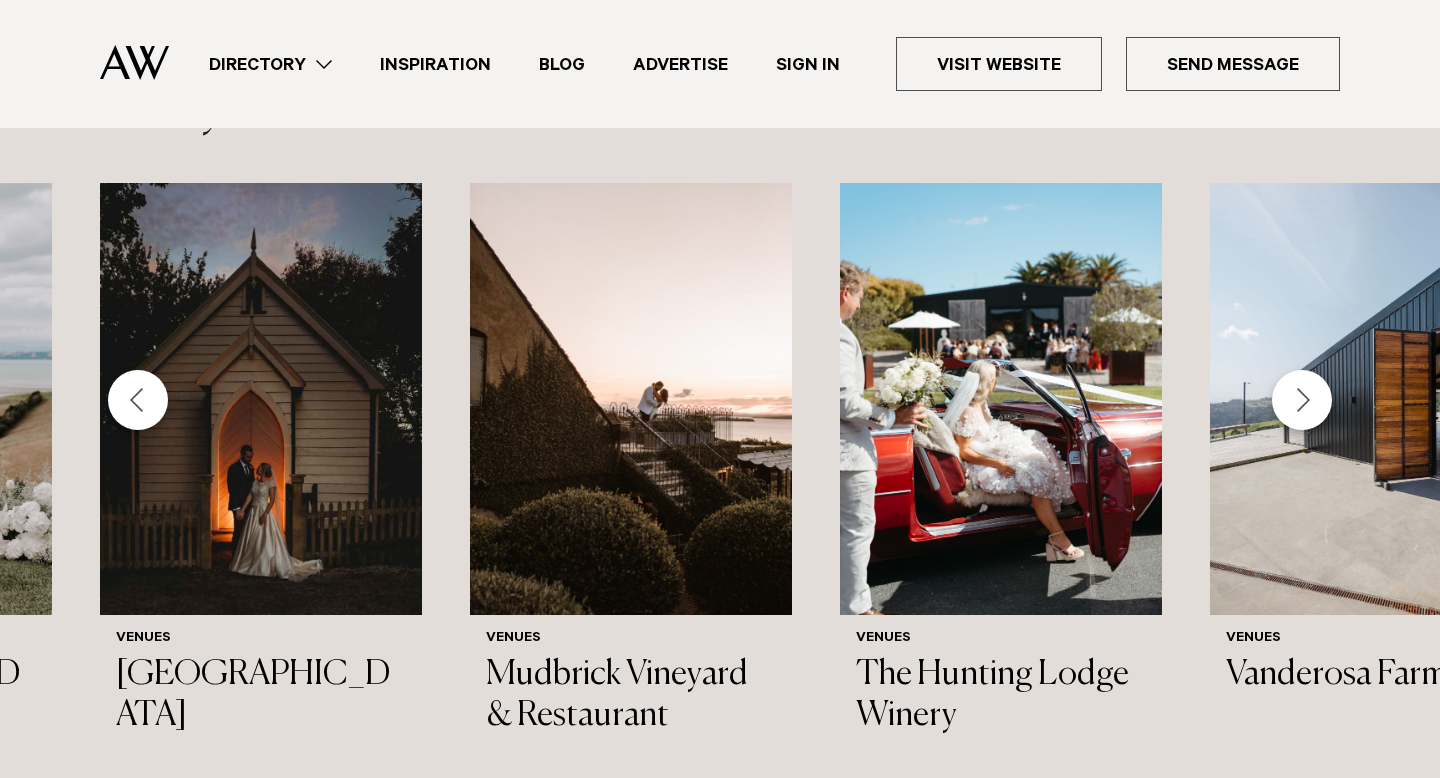 click at bounding box center (1302, 400) 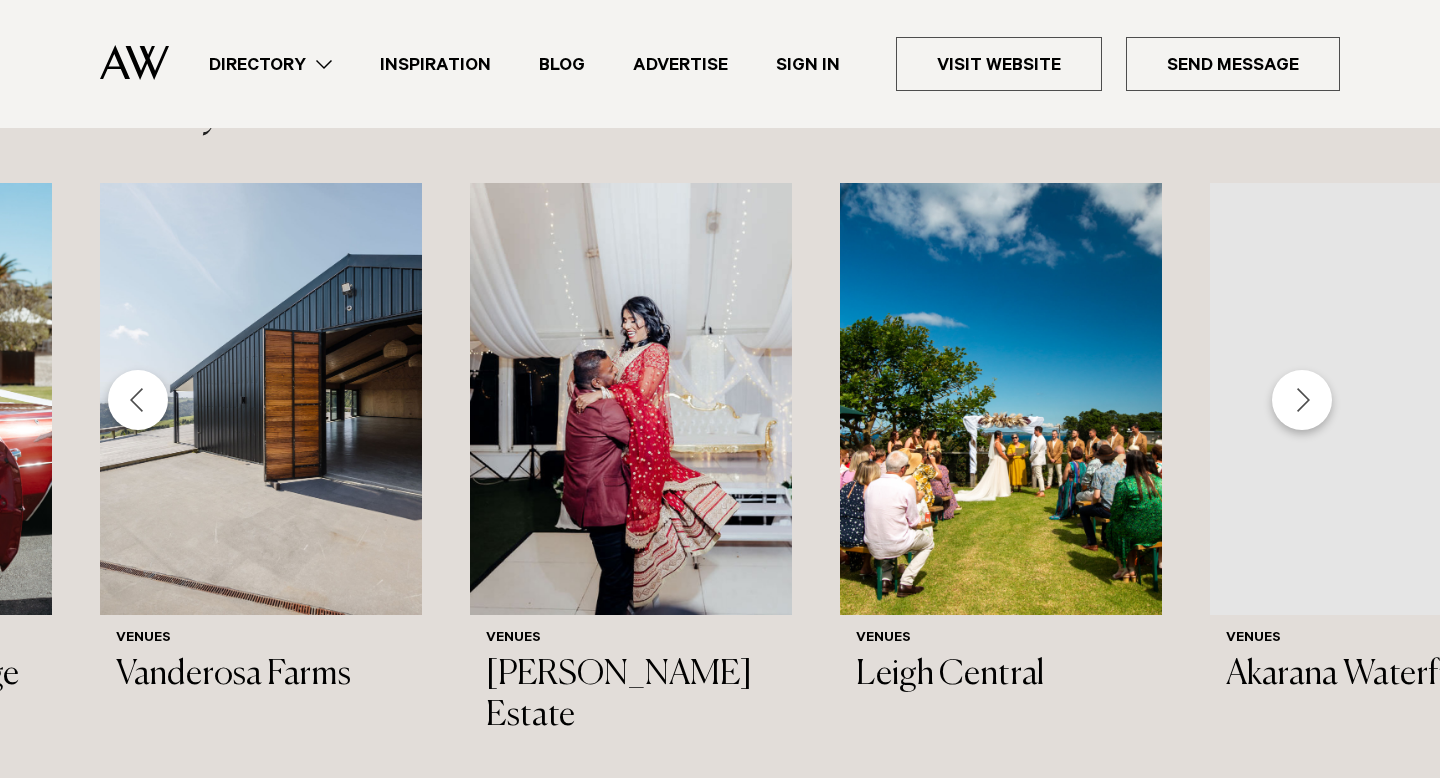 click at bounding box center [1302, 400] 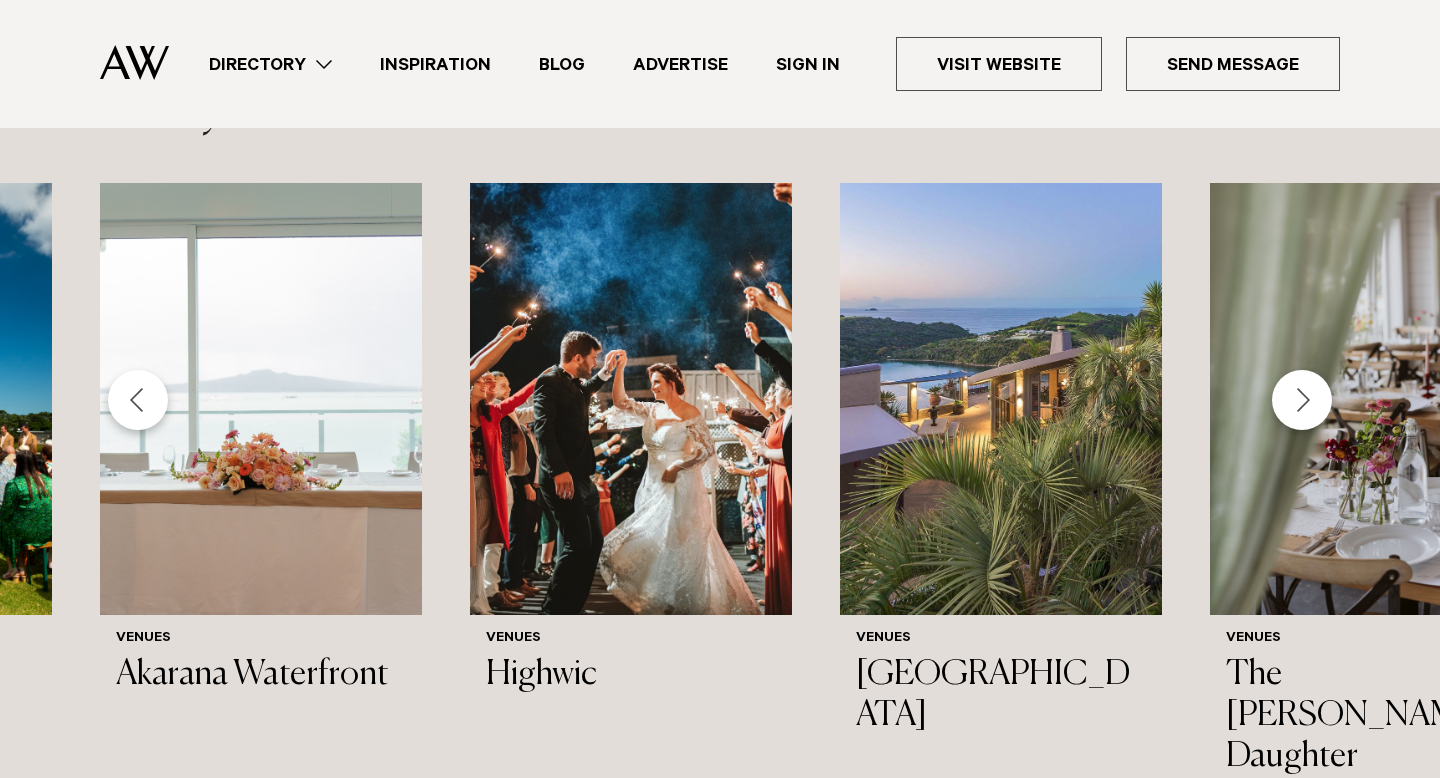 click at bounding box center [1302, 400] 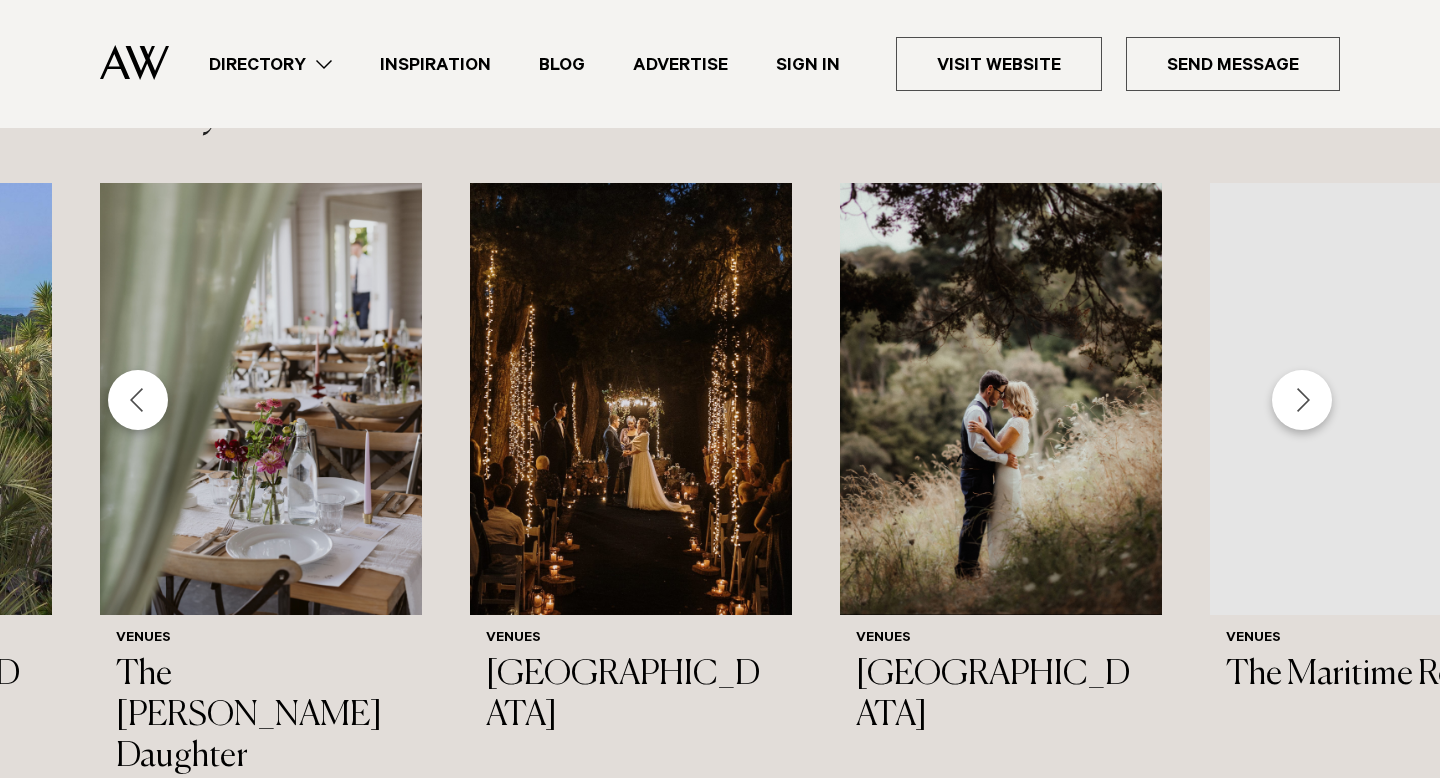 click at bounding box center [1302, 400] 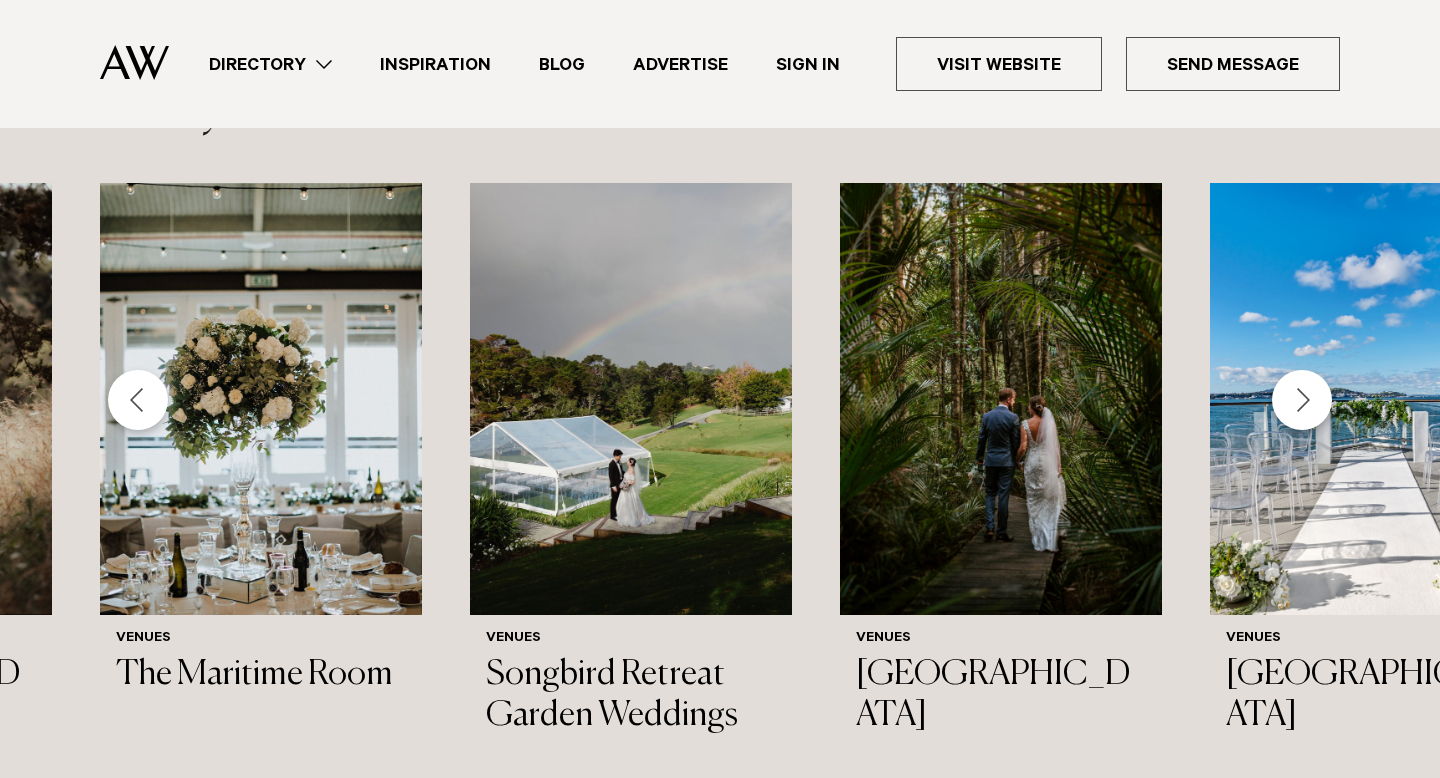 click at bounding box center [1302, 400] 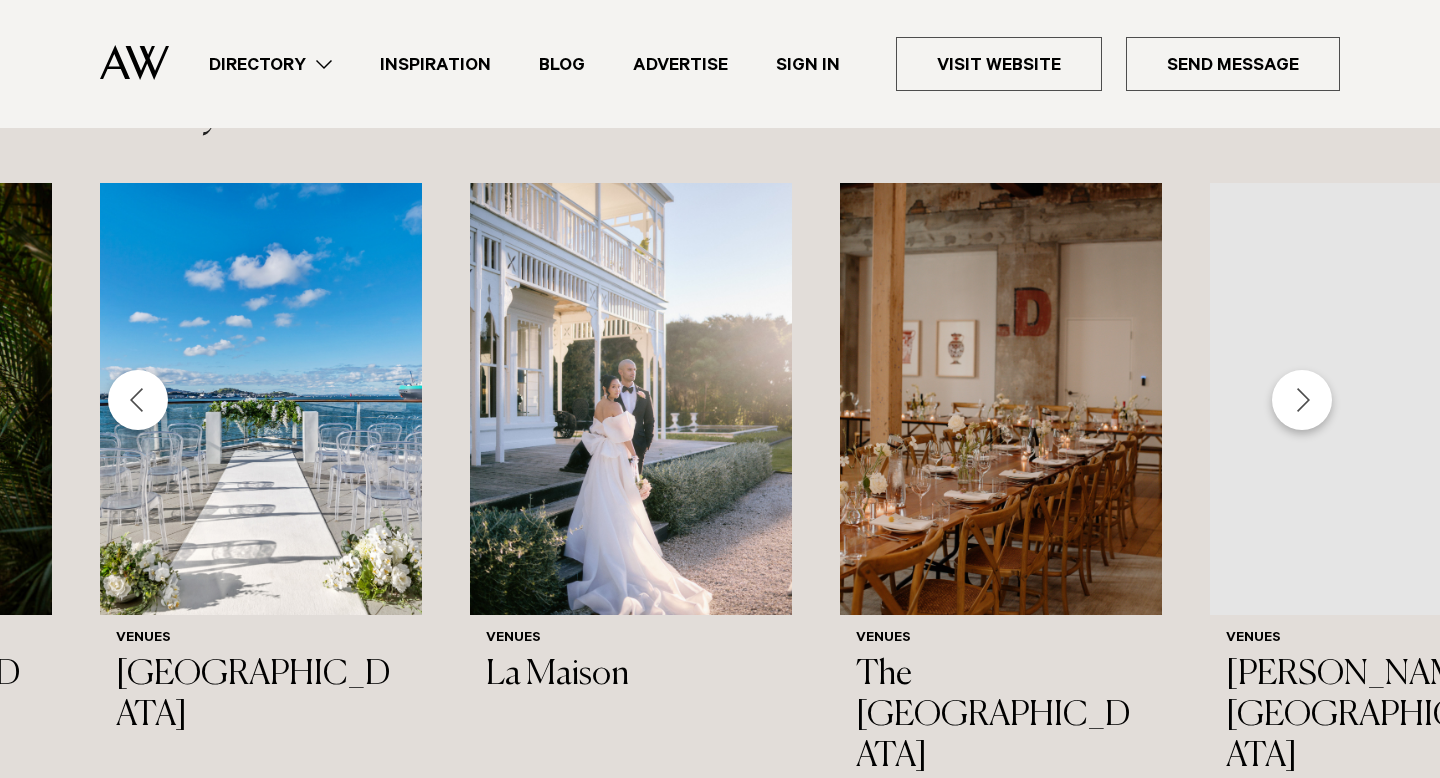 click at bounding box center [1302, 400] 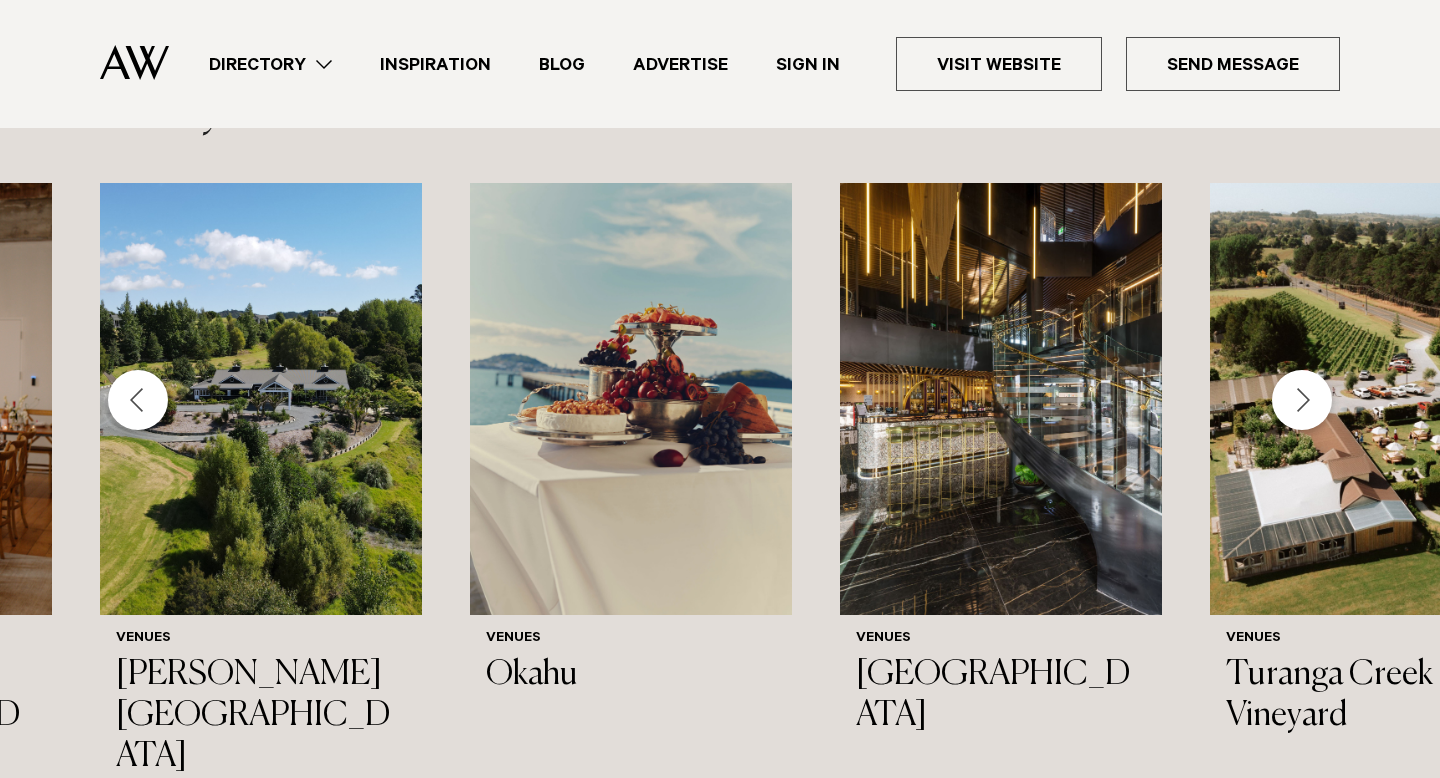 click at bounding box center (138, 400) 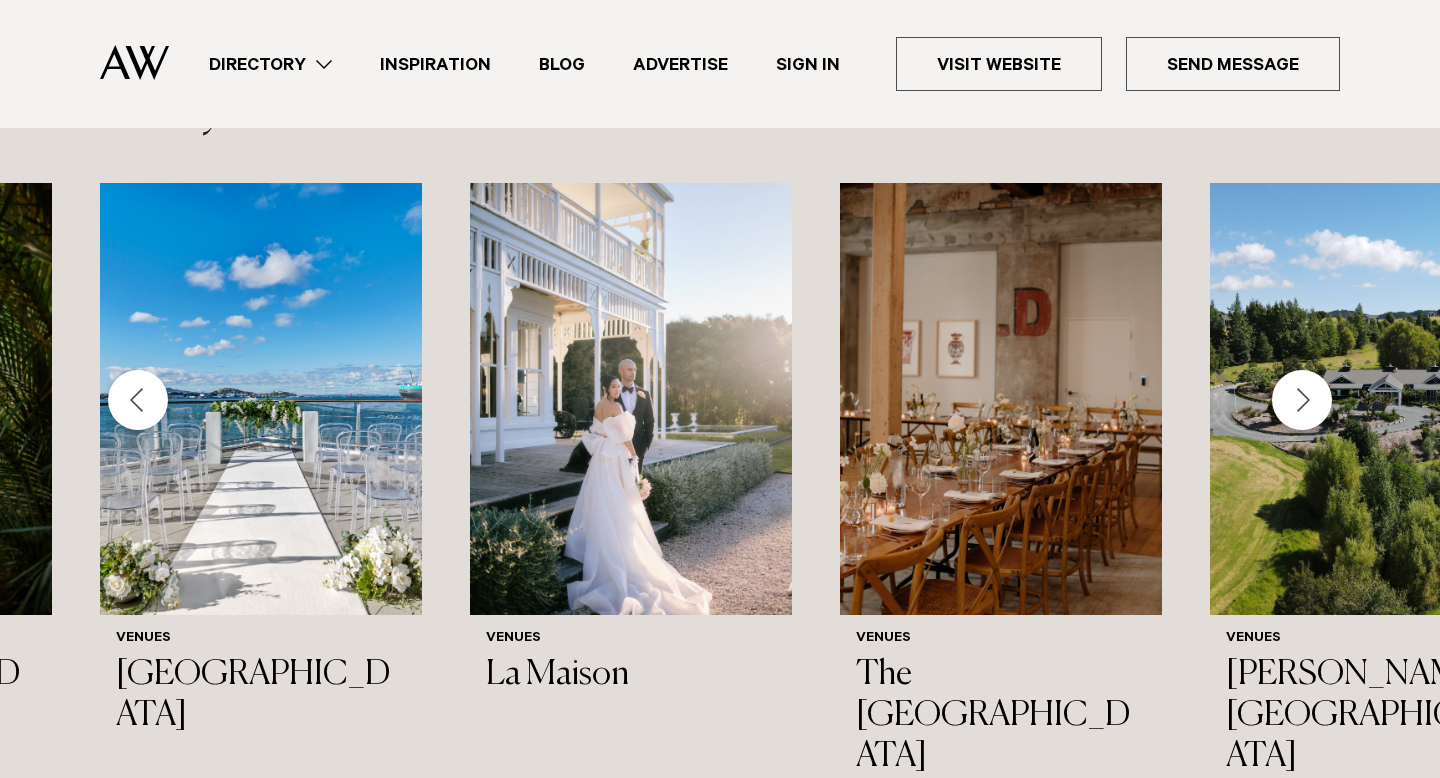 click at bounding box center (1302, 400) 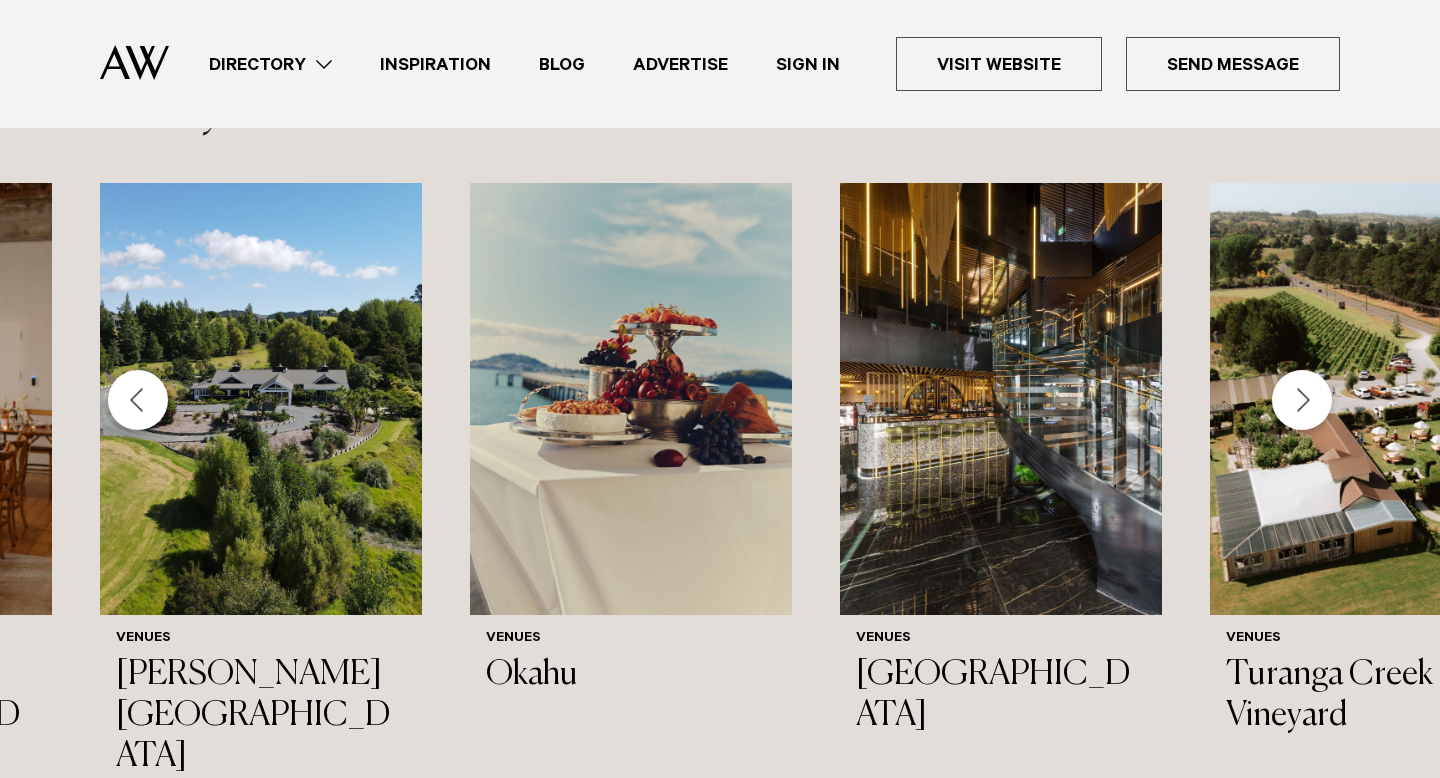 click at bounding box center [1302, 400] 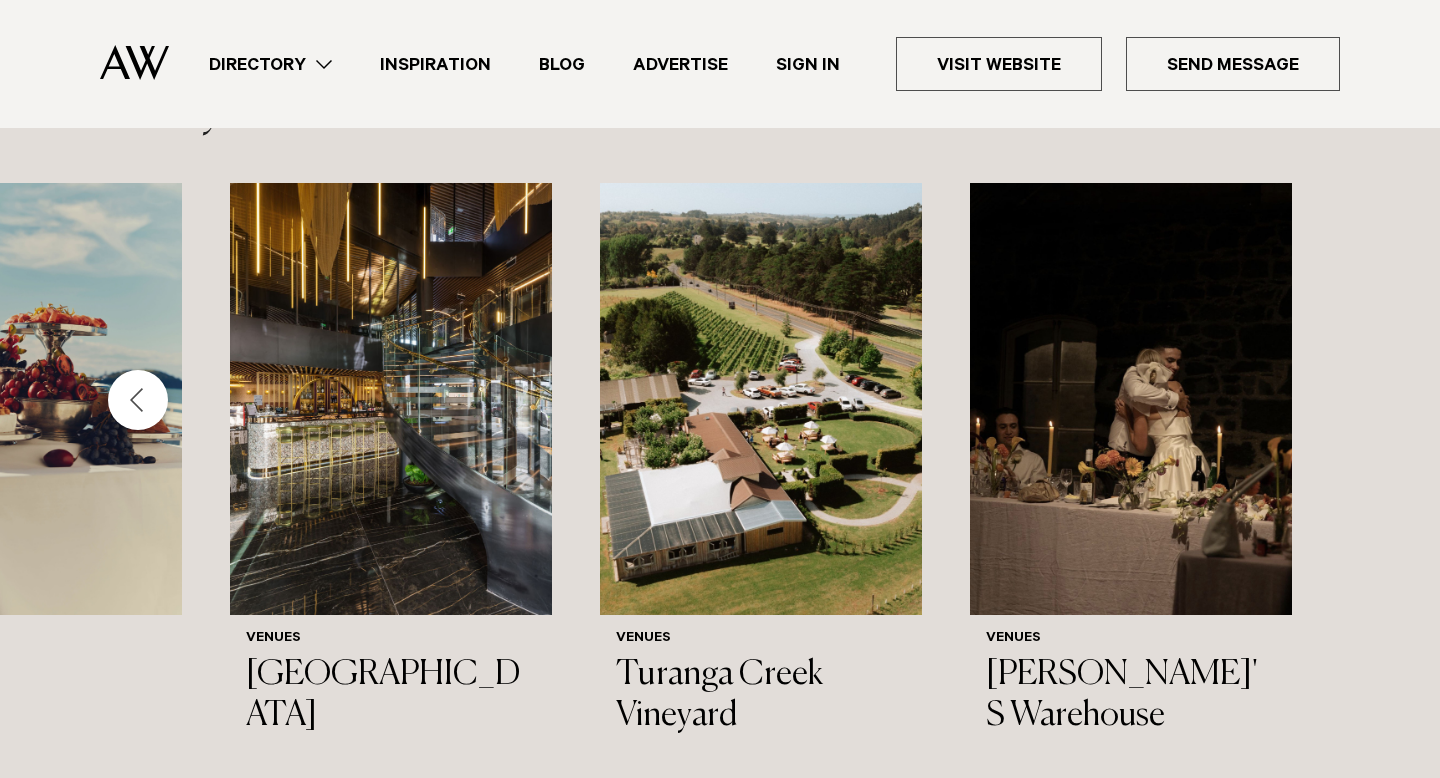click at bounding box center [138, 400] 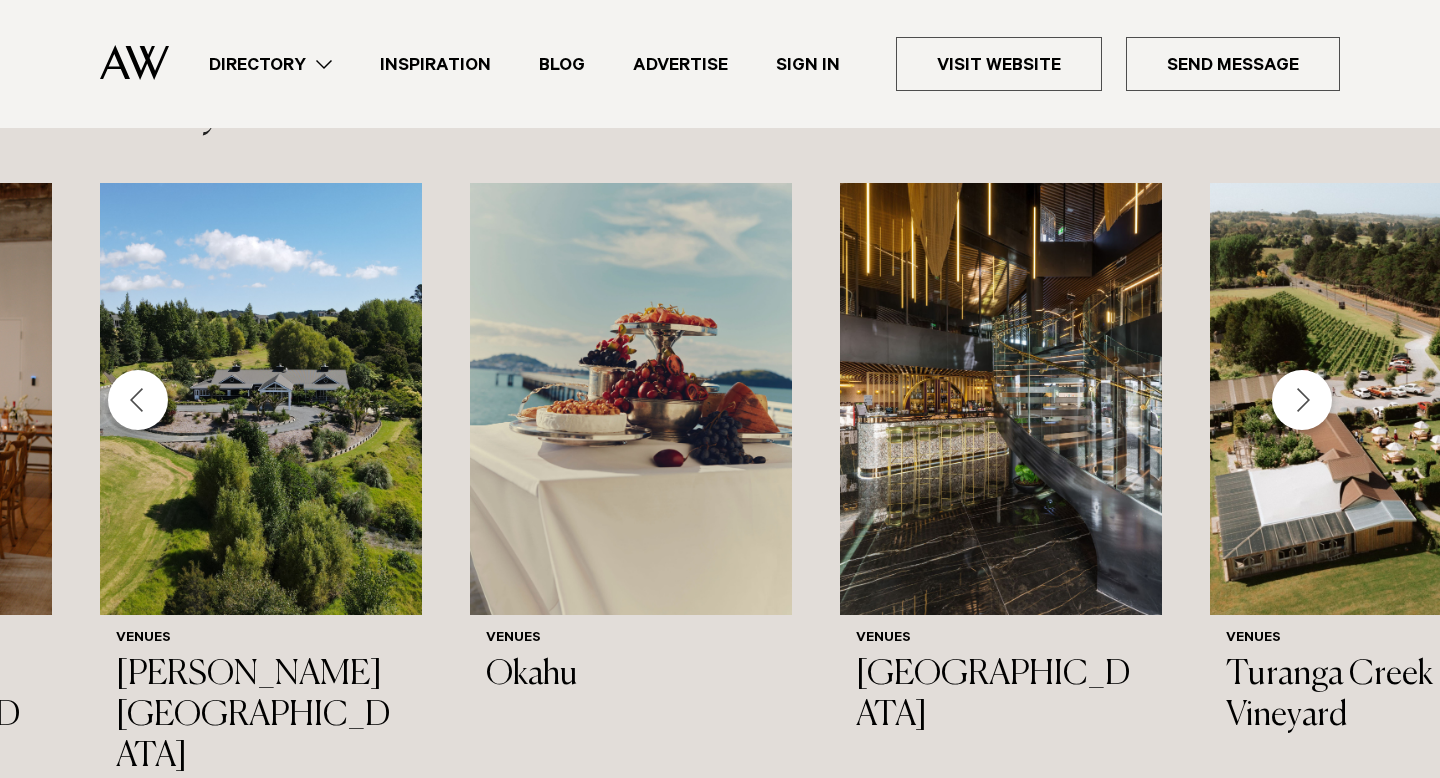 click at bounding box center [138, 400] 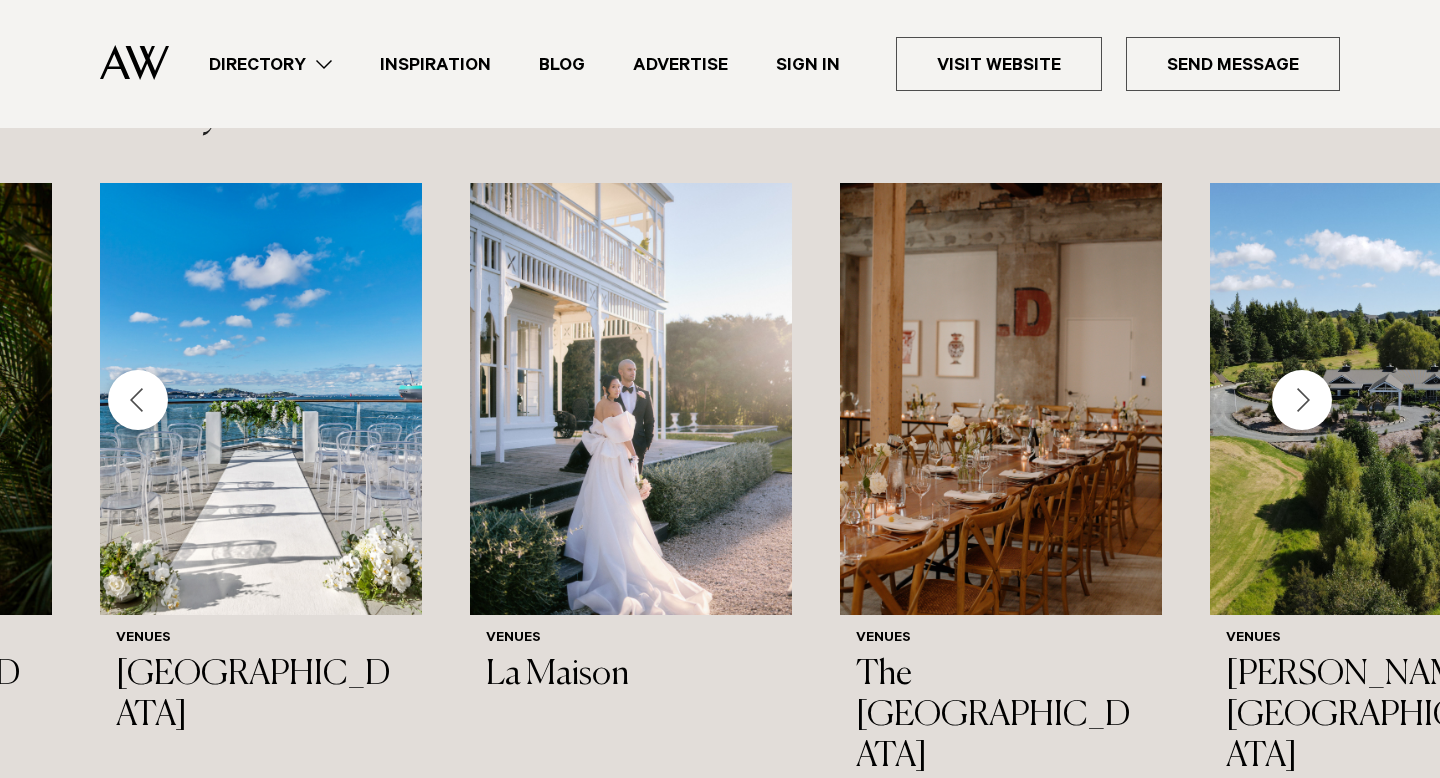 click at bounding box center [138, 400] 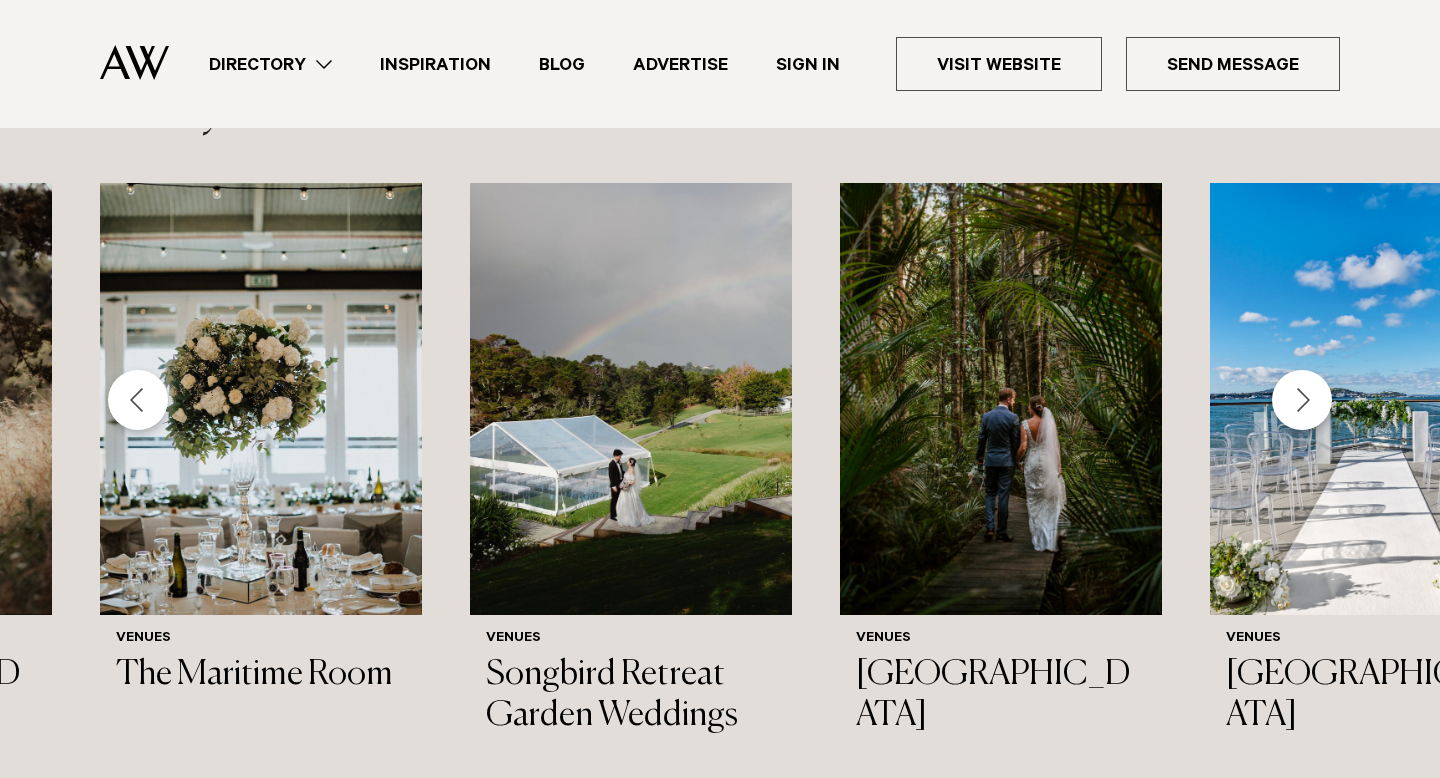 click at bounding box center [138, 400] 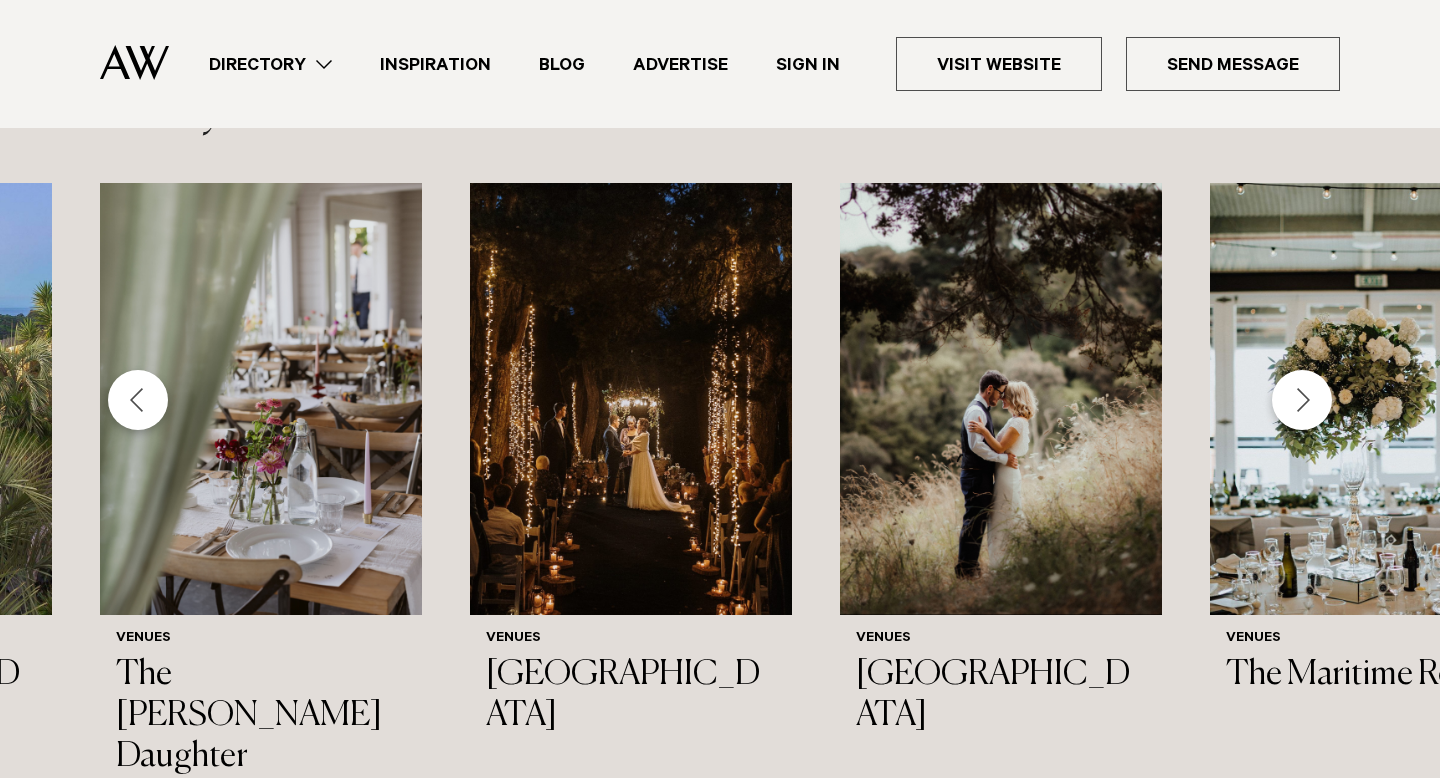 click at bounding box center [138, 400] 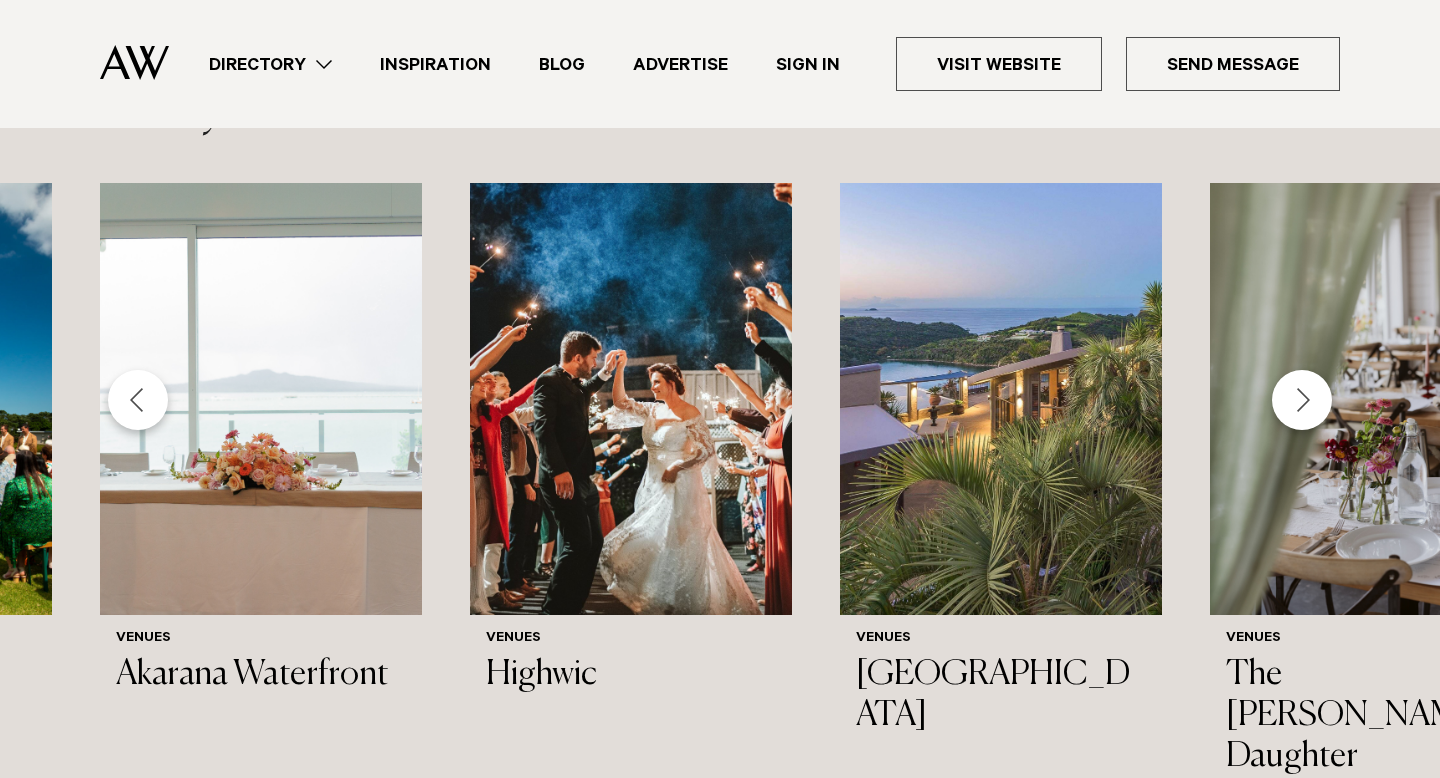 click at bounding box center [138, 400] 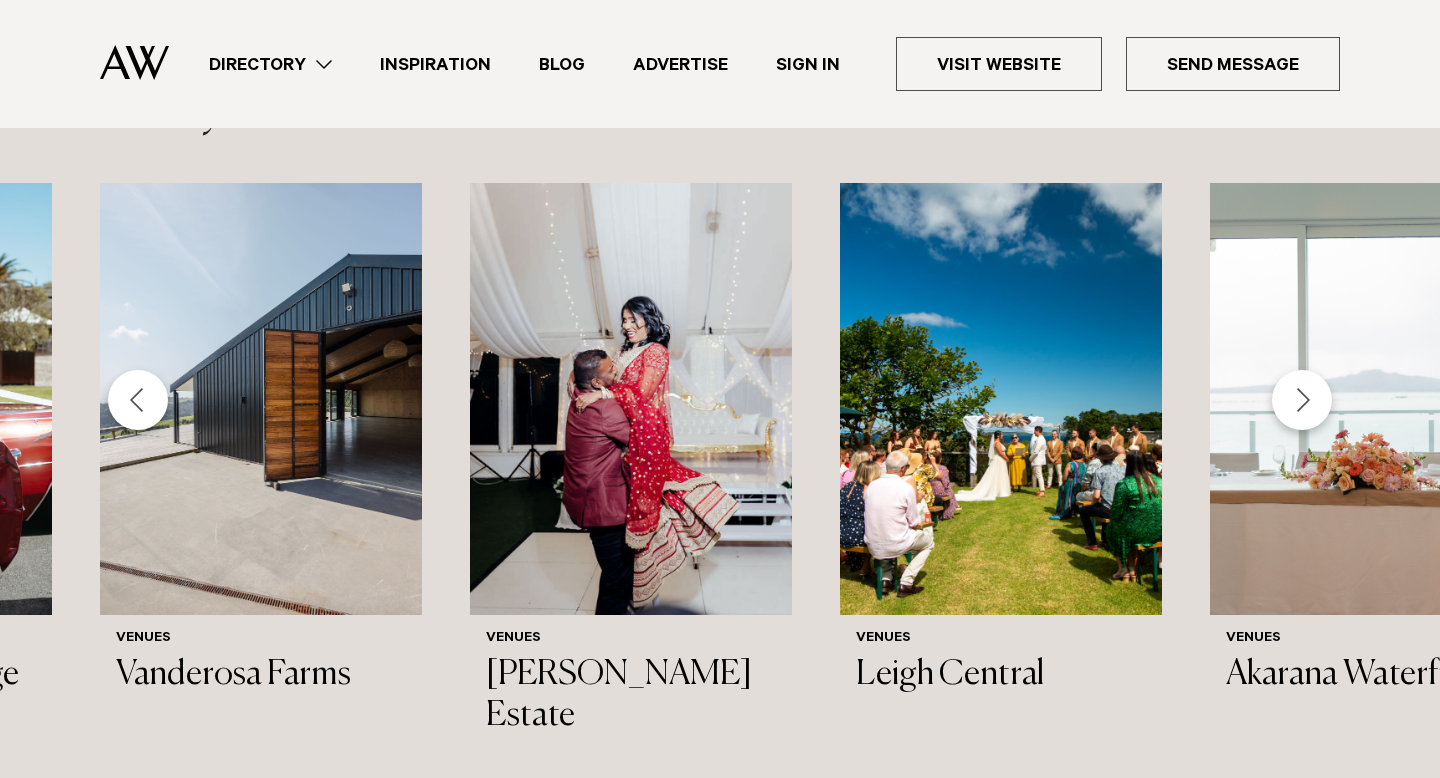 click at bounding box center [138, 400] 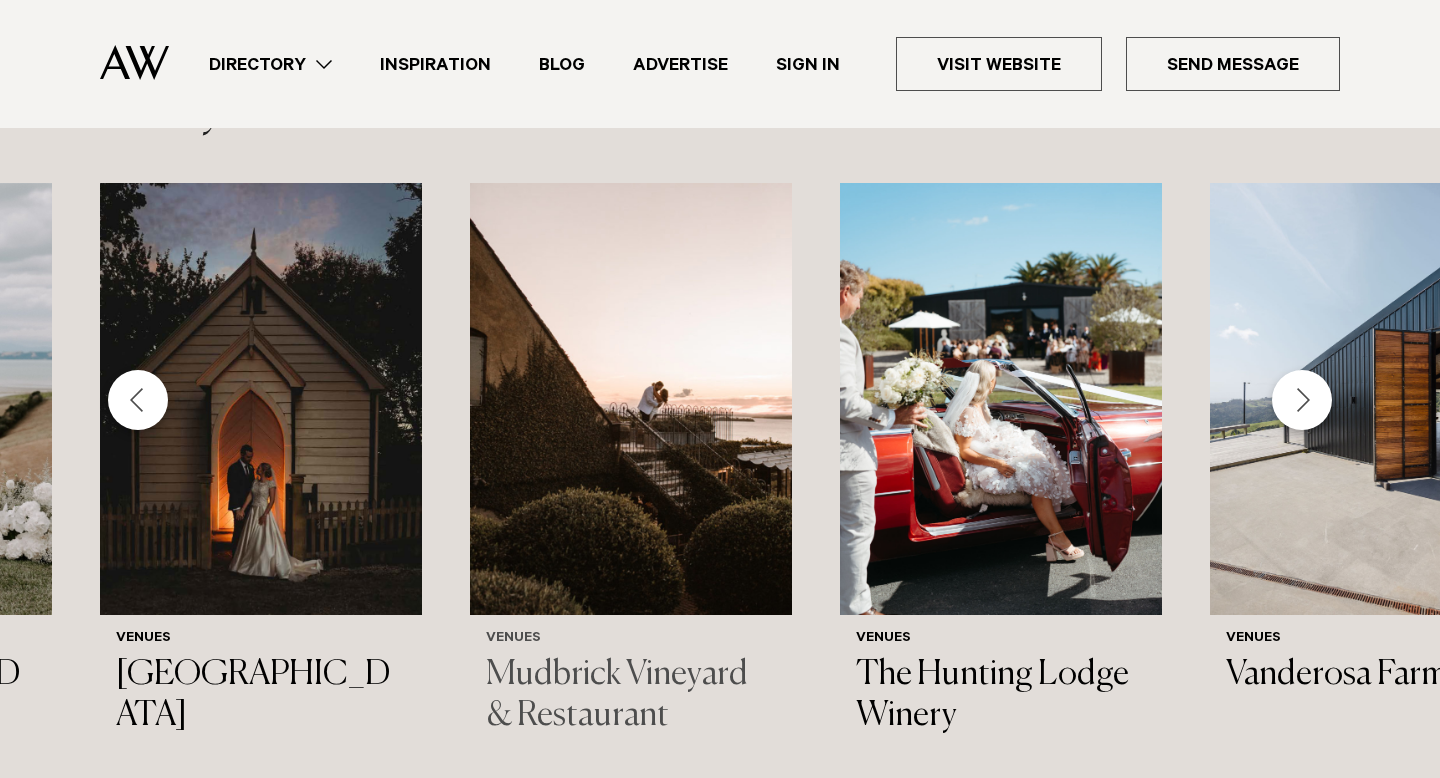 click at bounding box center (631, 399) 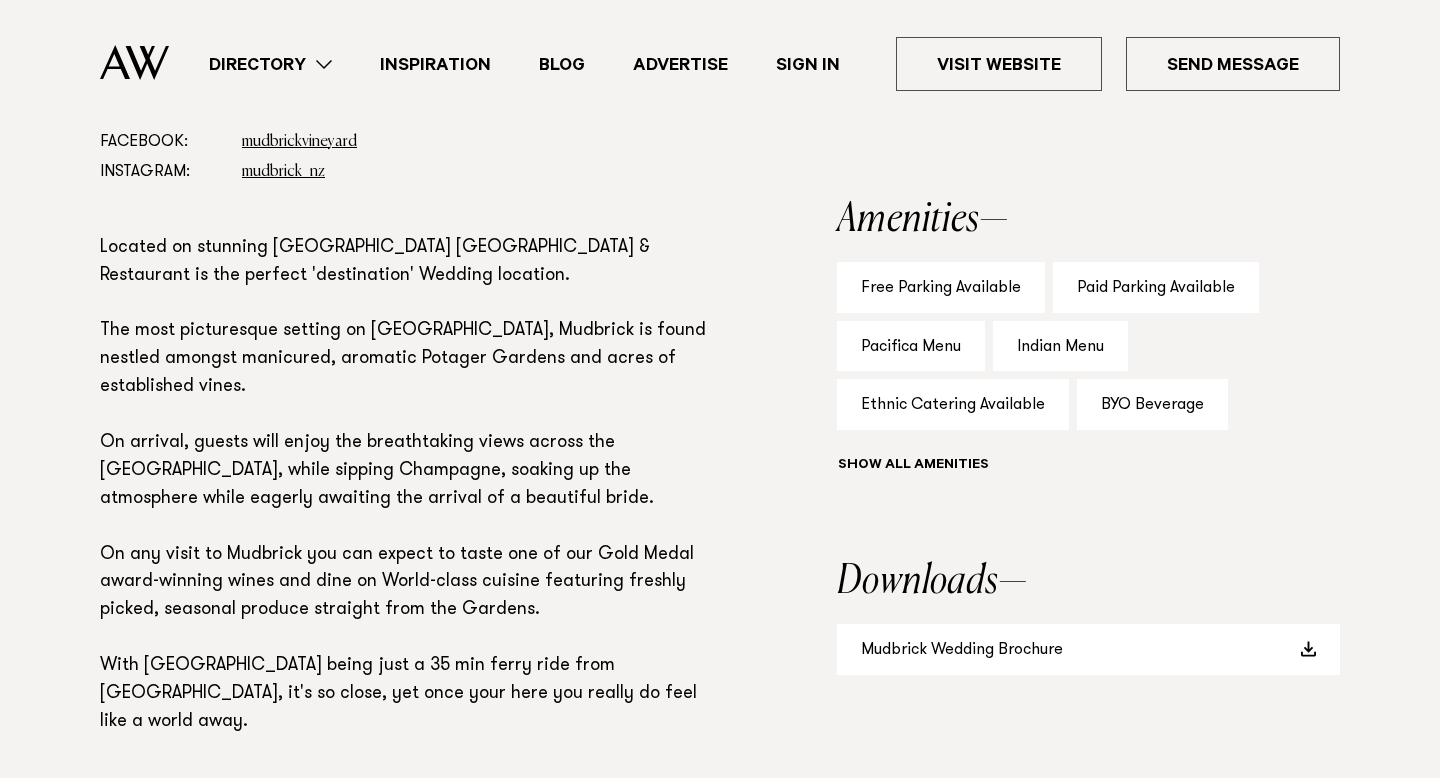 scroll, scrollTop: 1313, scrollLeft: 0, axis: vertical 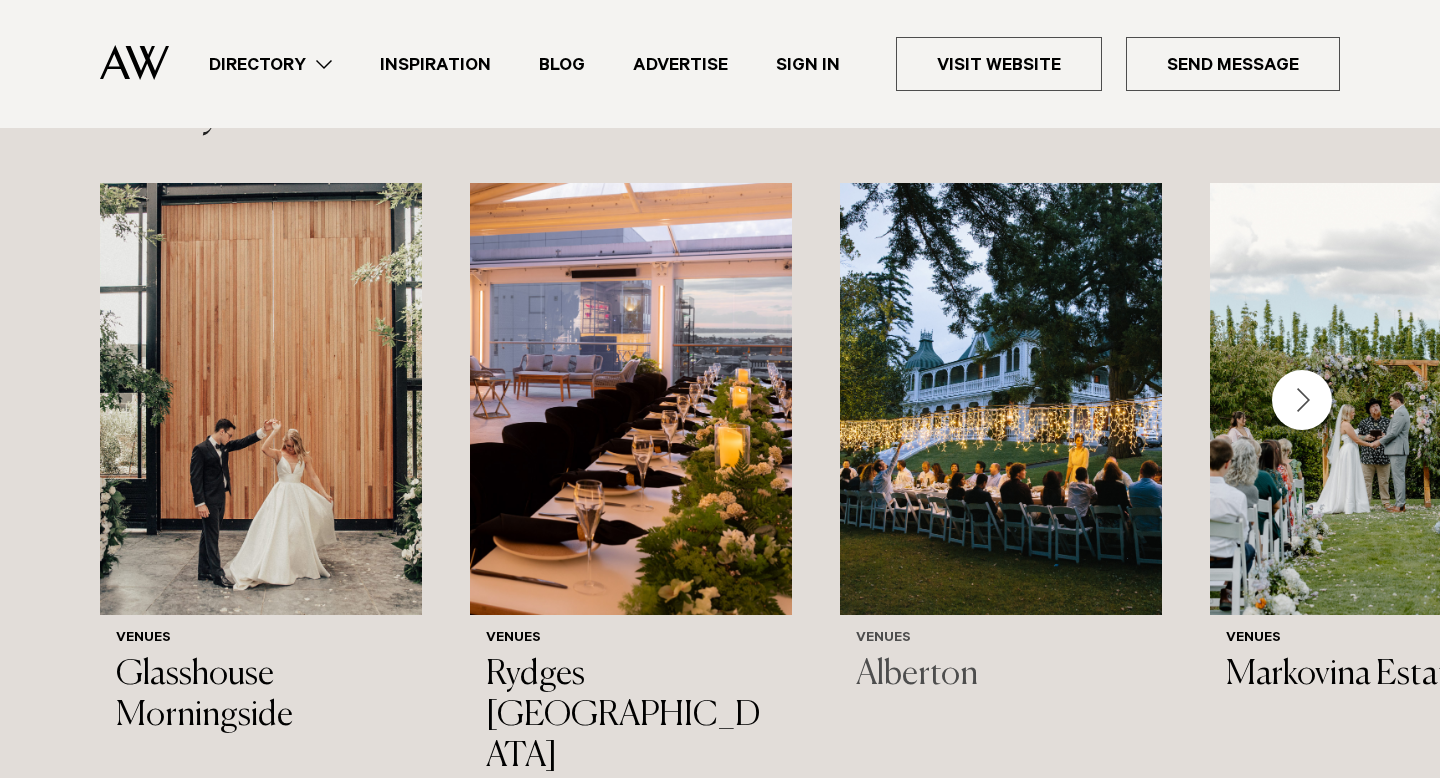 click at bounding box center [1001, 399] 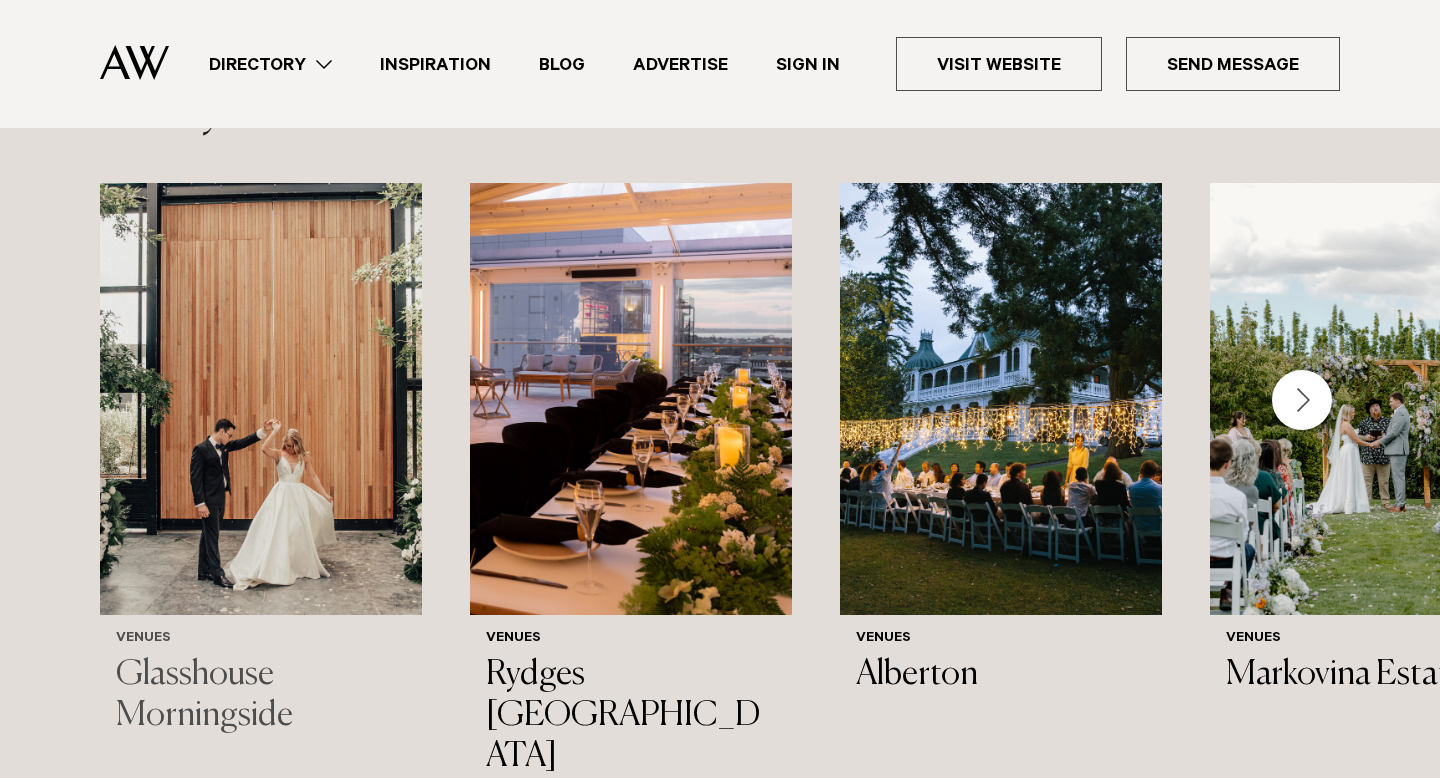 click at bounding box center [261, 399] 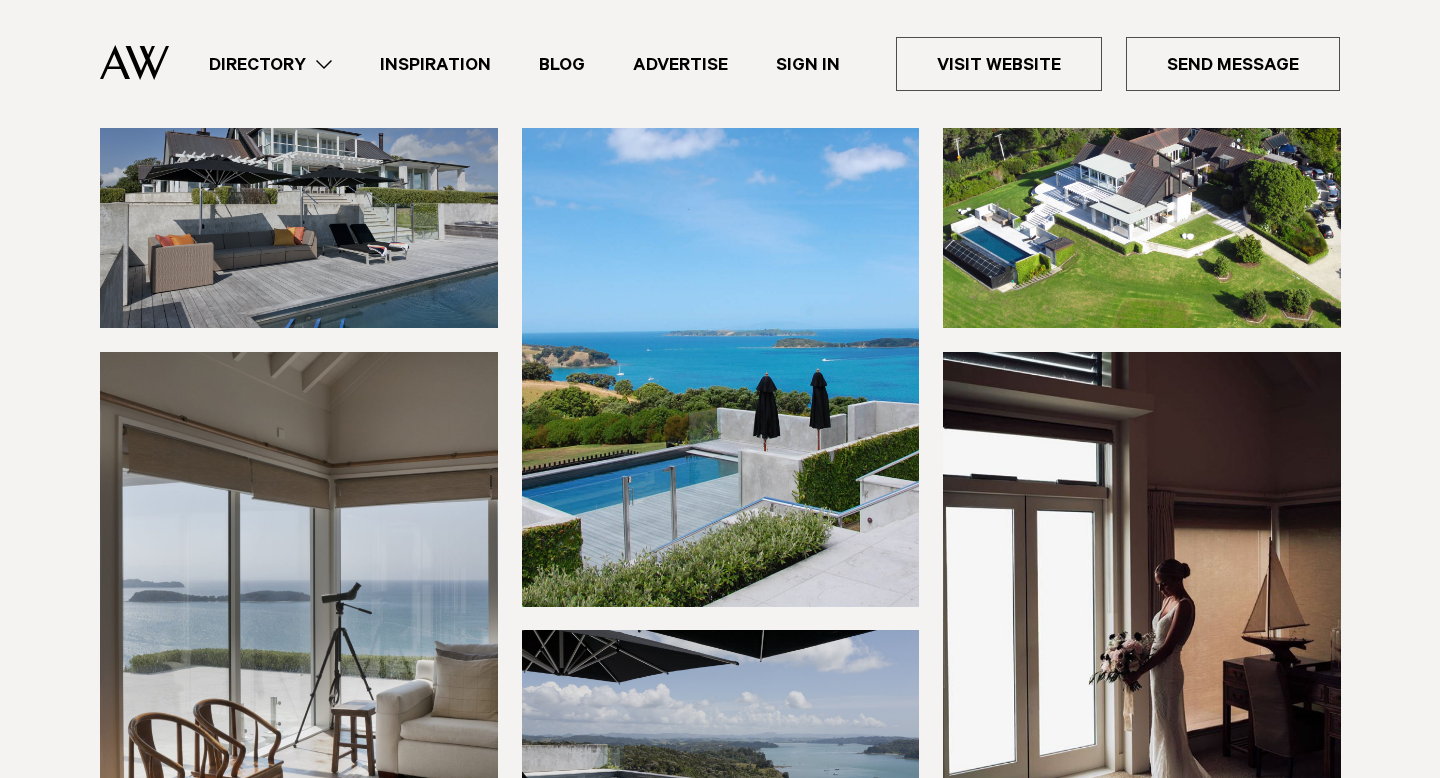 scroll, scrollTop: 0, scrollLeft: 0, axis: both 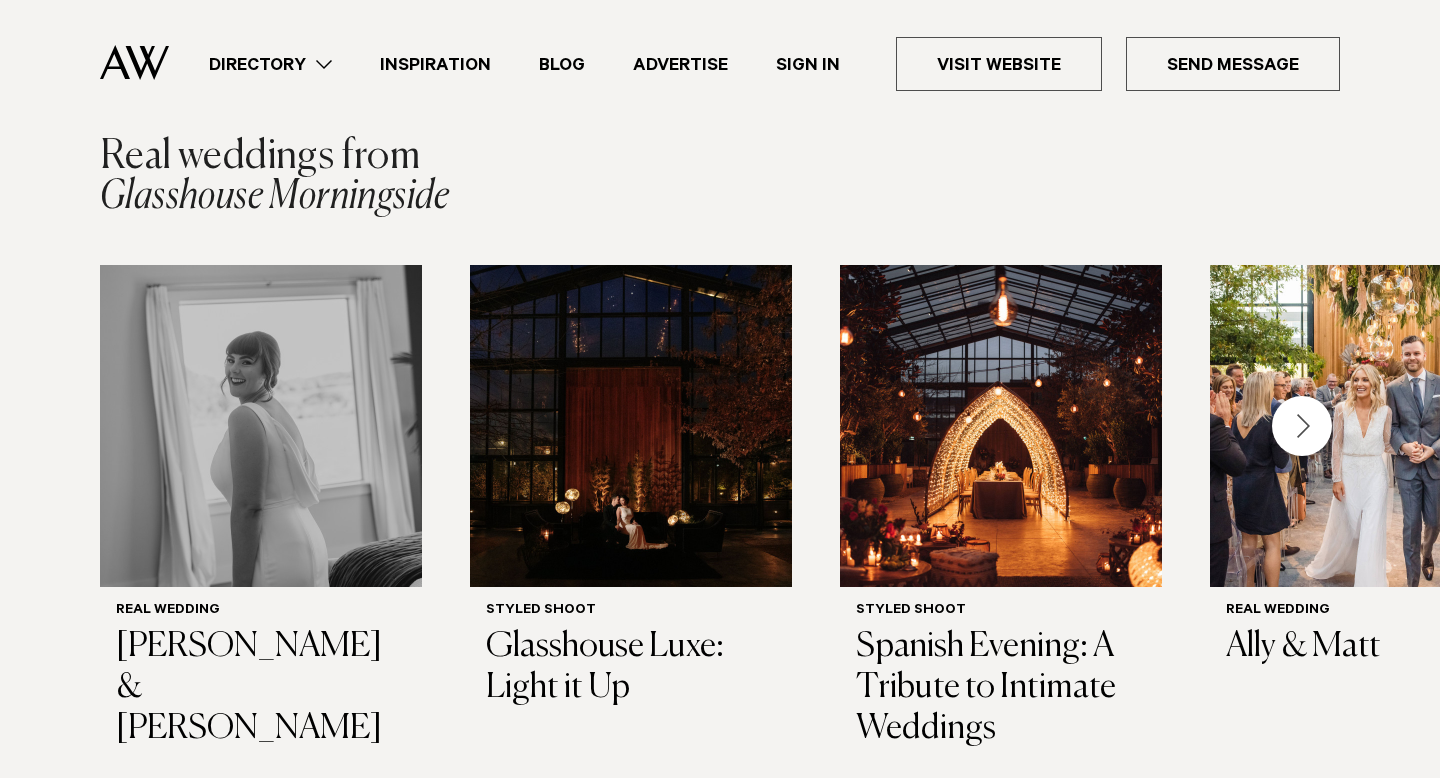 click at bounding box center [1302, 426] 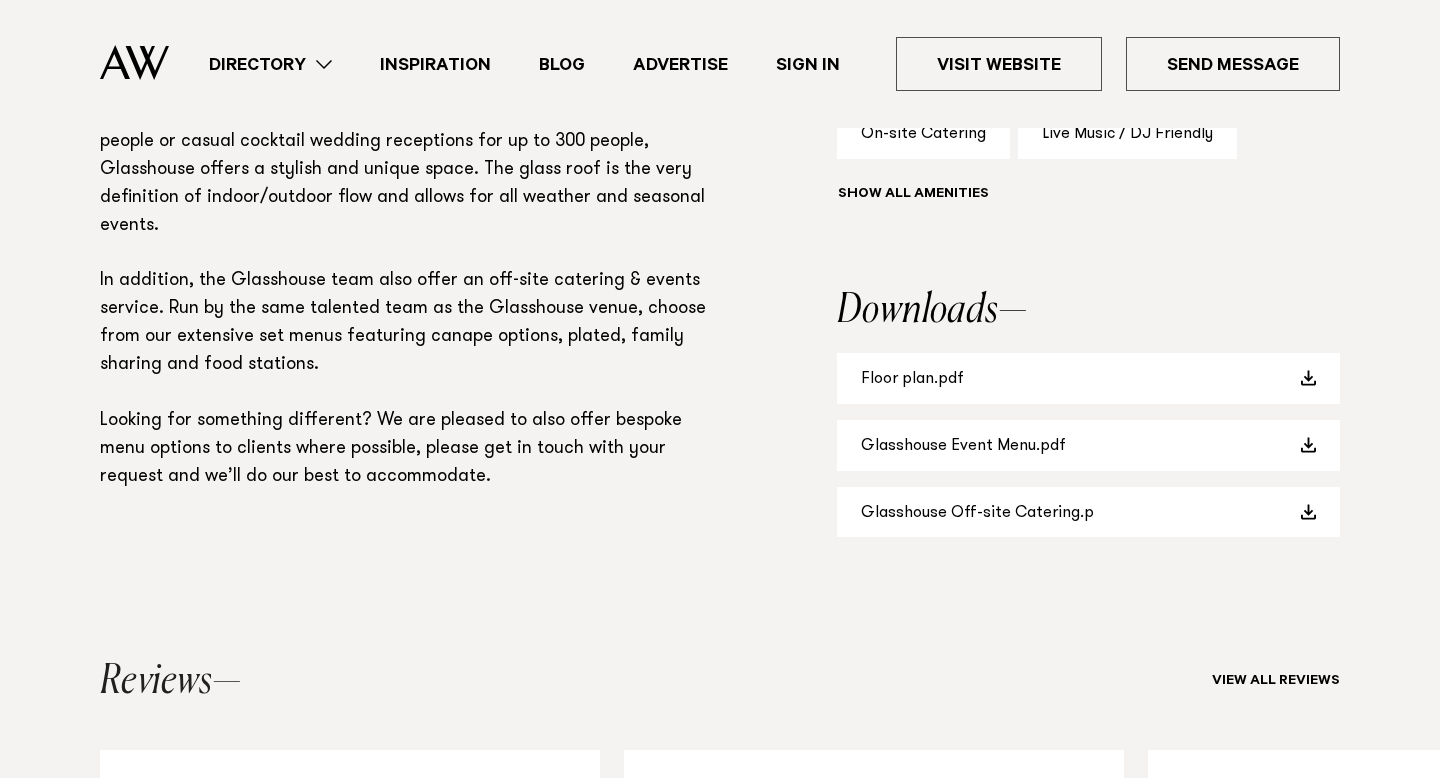 scroll, scrollTop: 529, scrollLeft: 0, axis: vertical 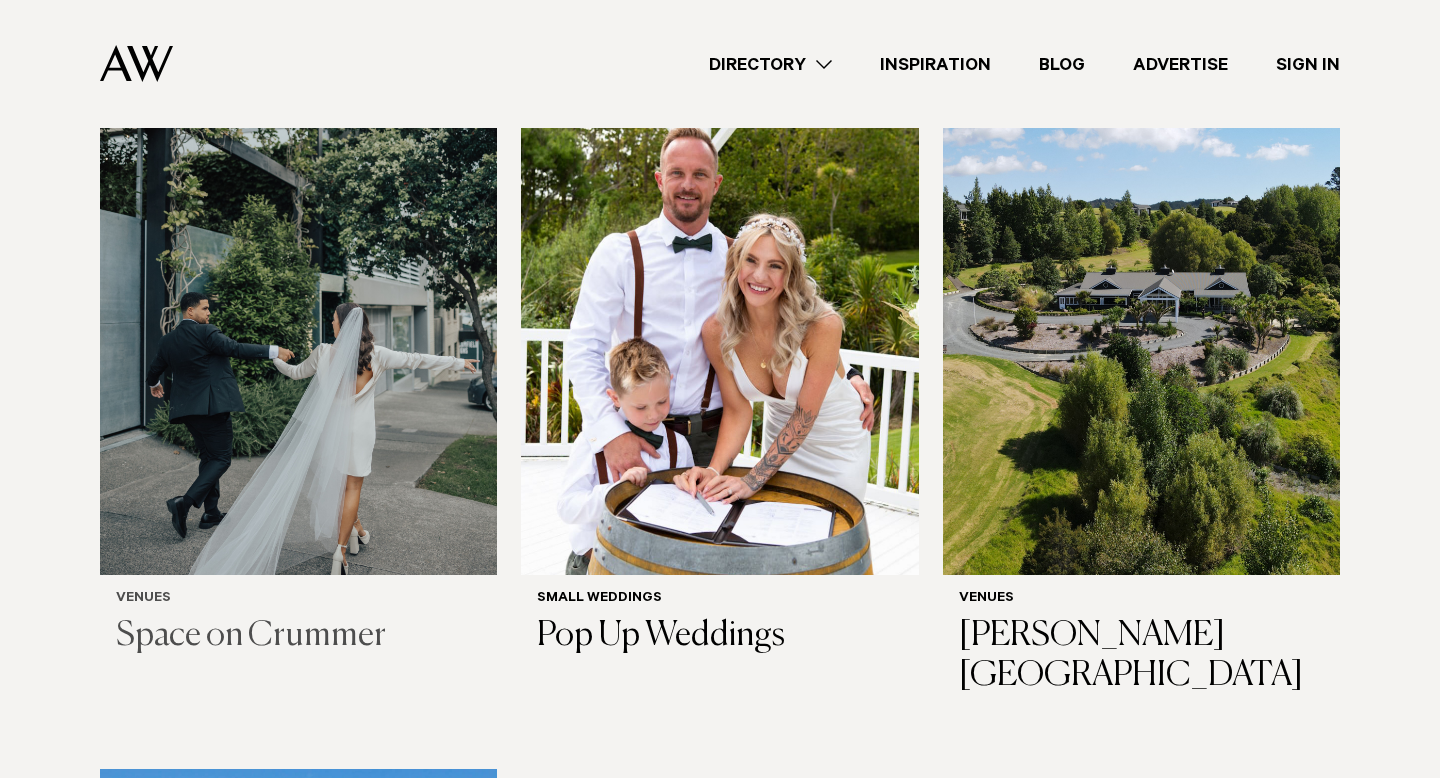 click at bounding box center (298, 308) 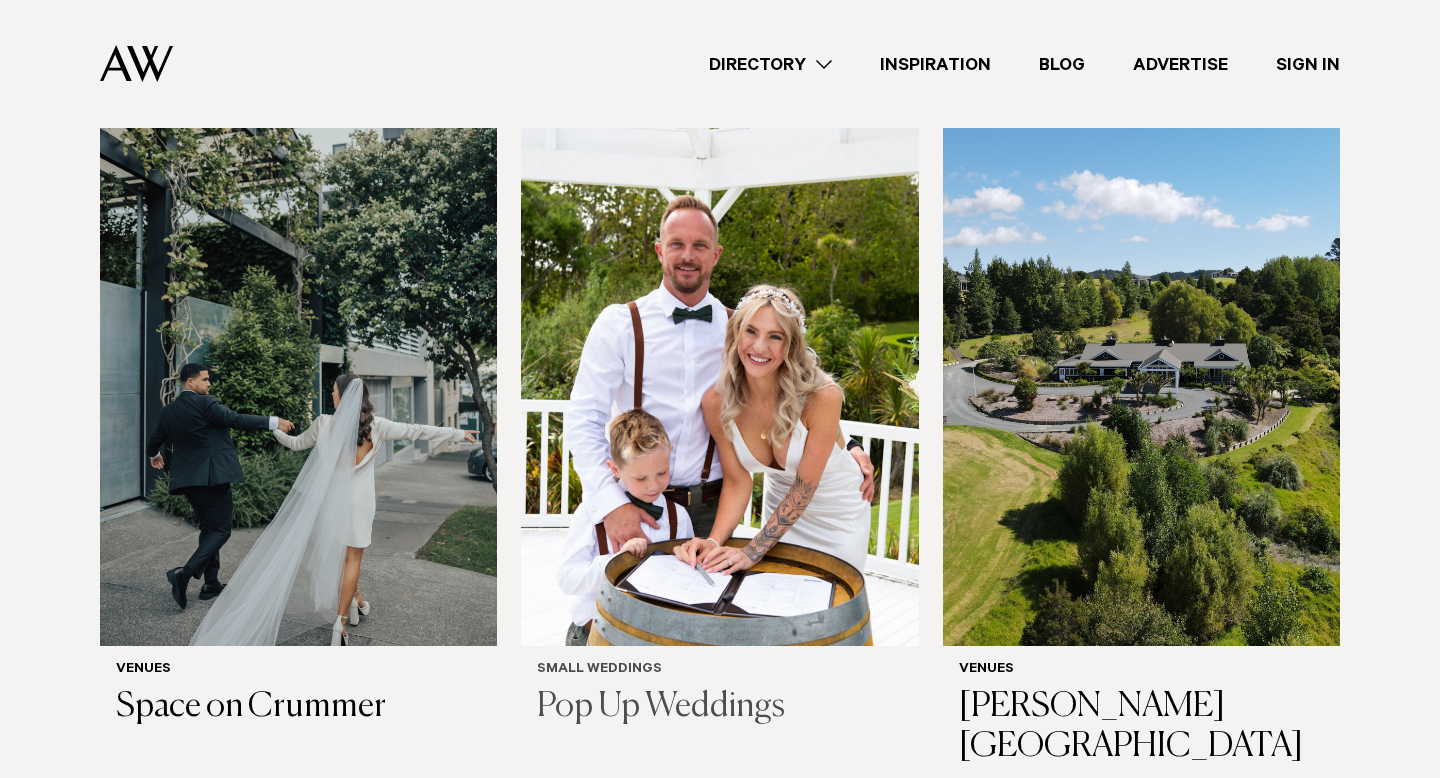scroll, scrollTop: 568, scrollLeft: 0, axis: vertical 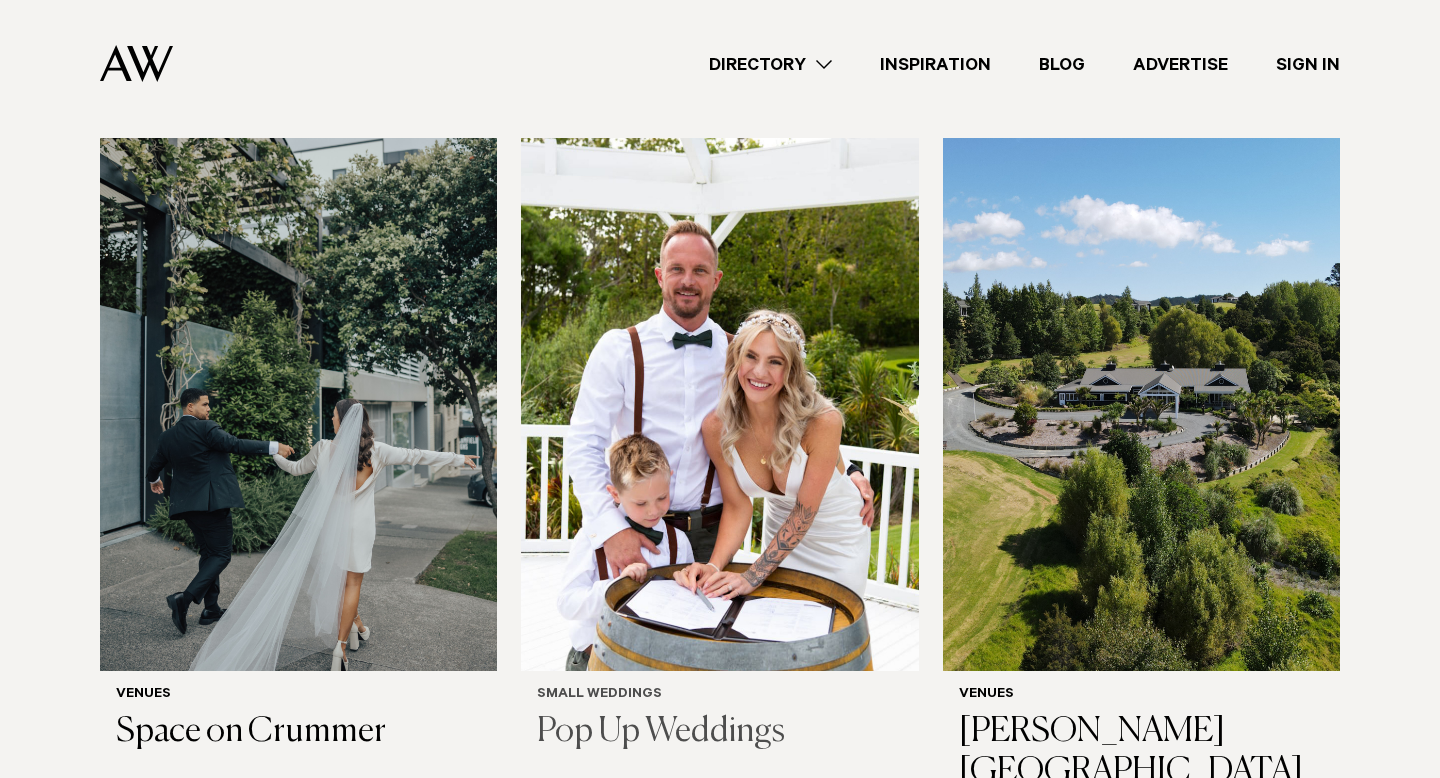 click at bounding box center (719, 404) 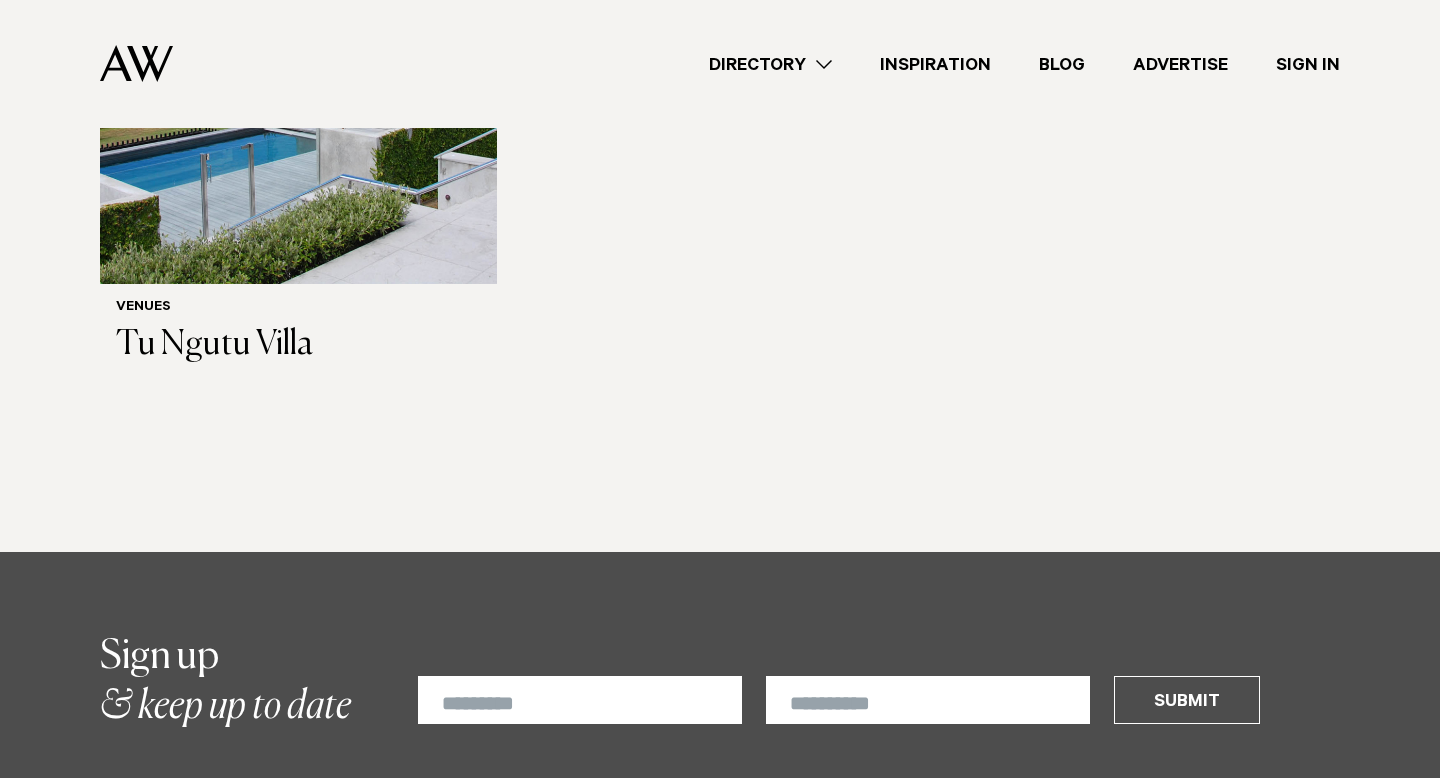 scroll, scrollTop: 1852, scrollLeft: 0, axis: vertical 